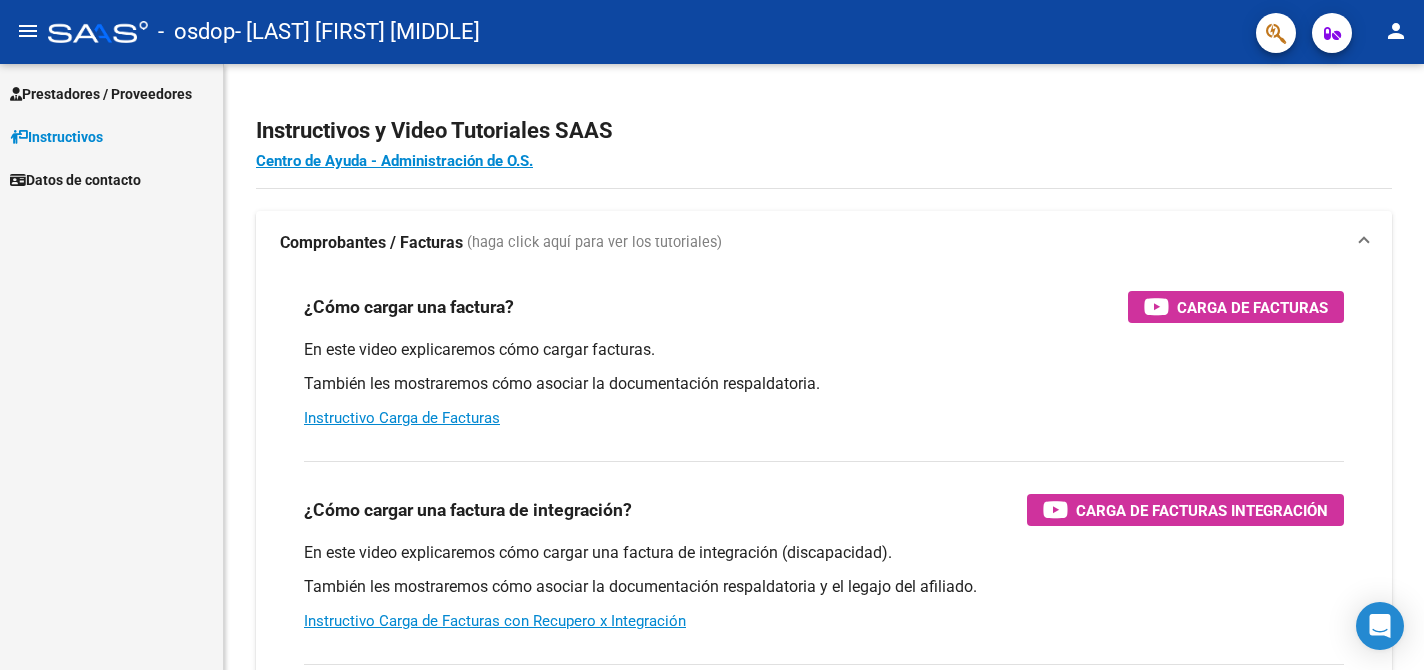 scroll, scrollTop: 0, scrollLeft: 0, axis: both 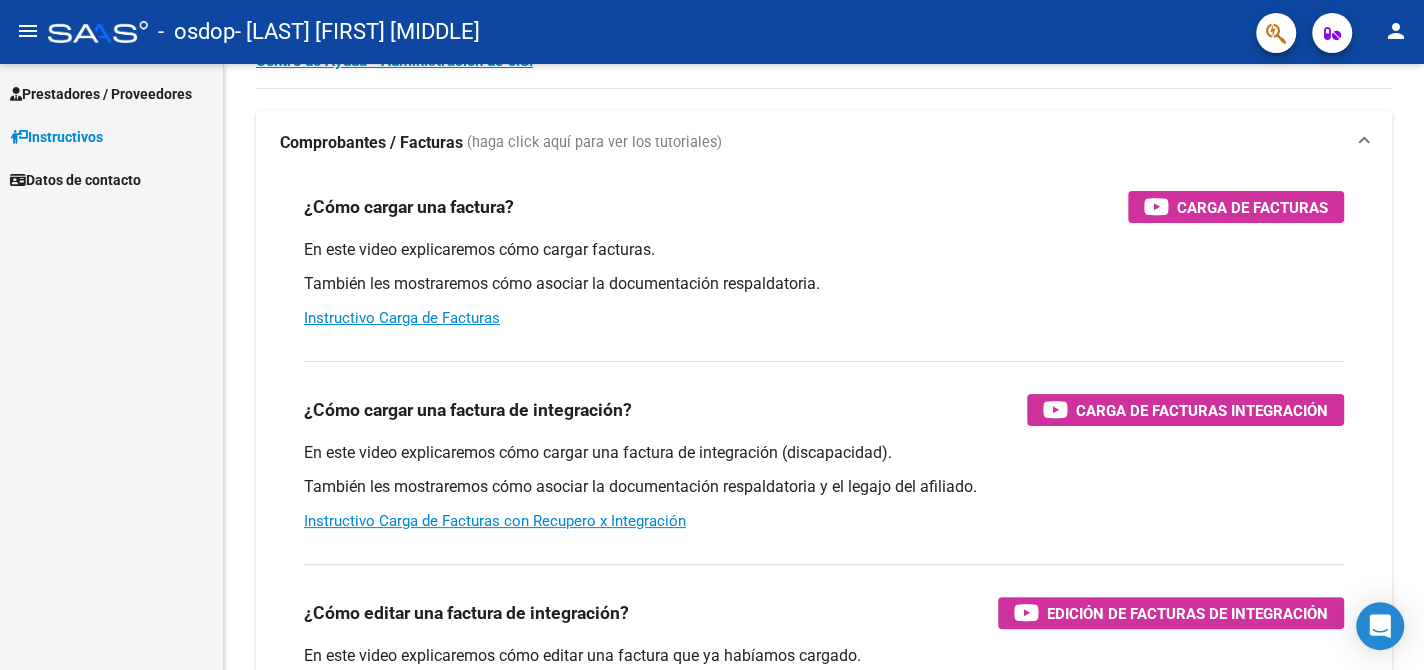 click on "person" 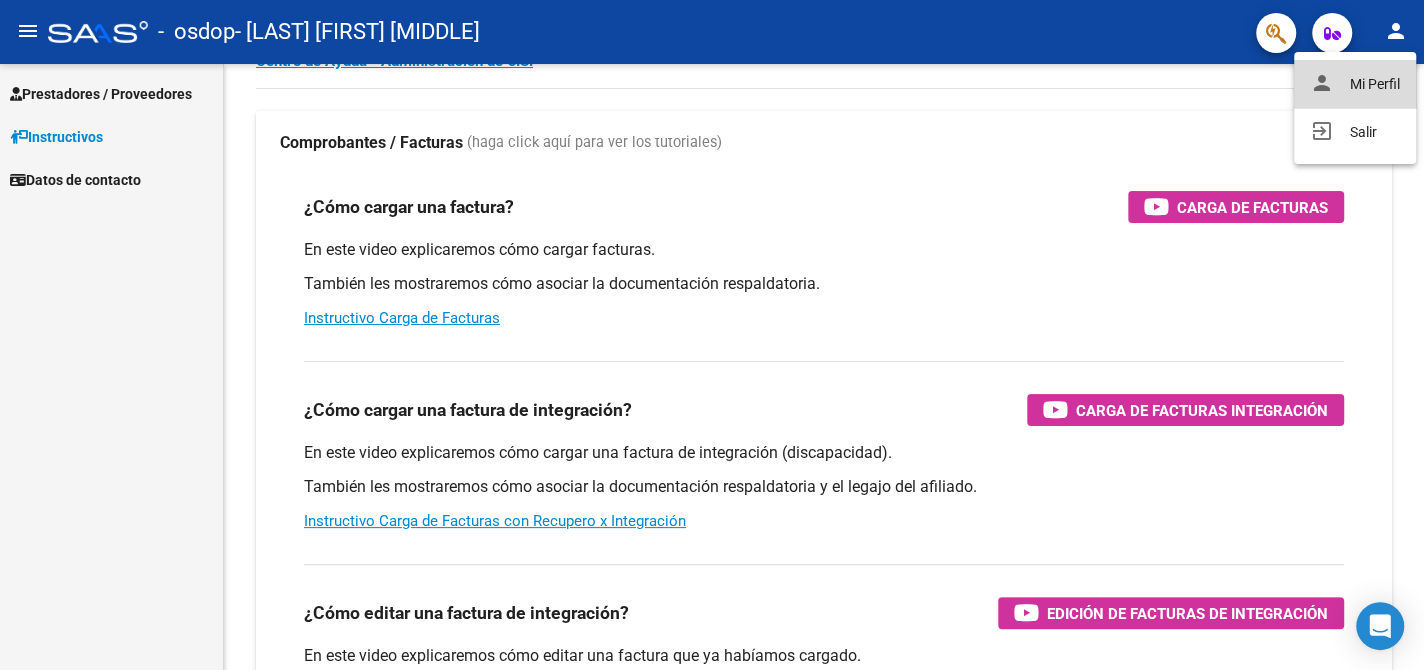 click on "person  Mi Perfil" at bounding box center (1355, 84) 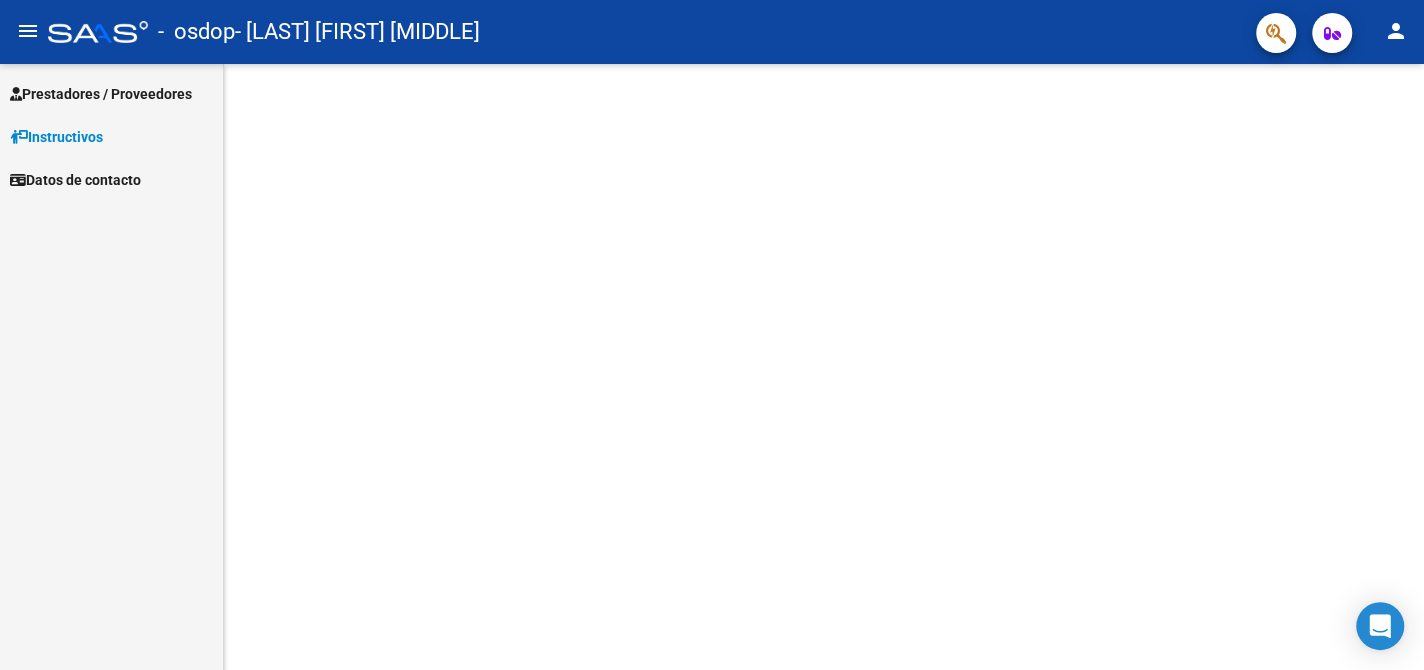scroll, scrollTop: 0, scrollLeft: 0, axis: both 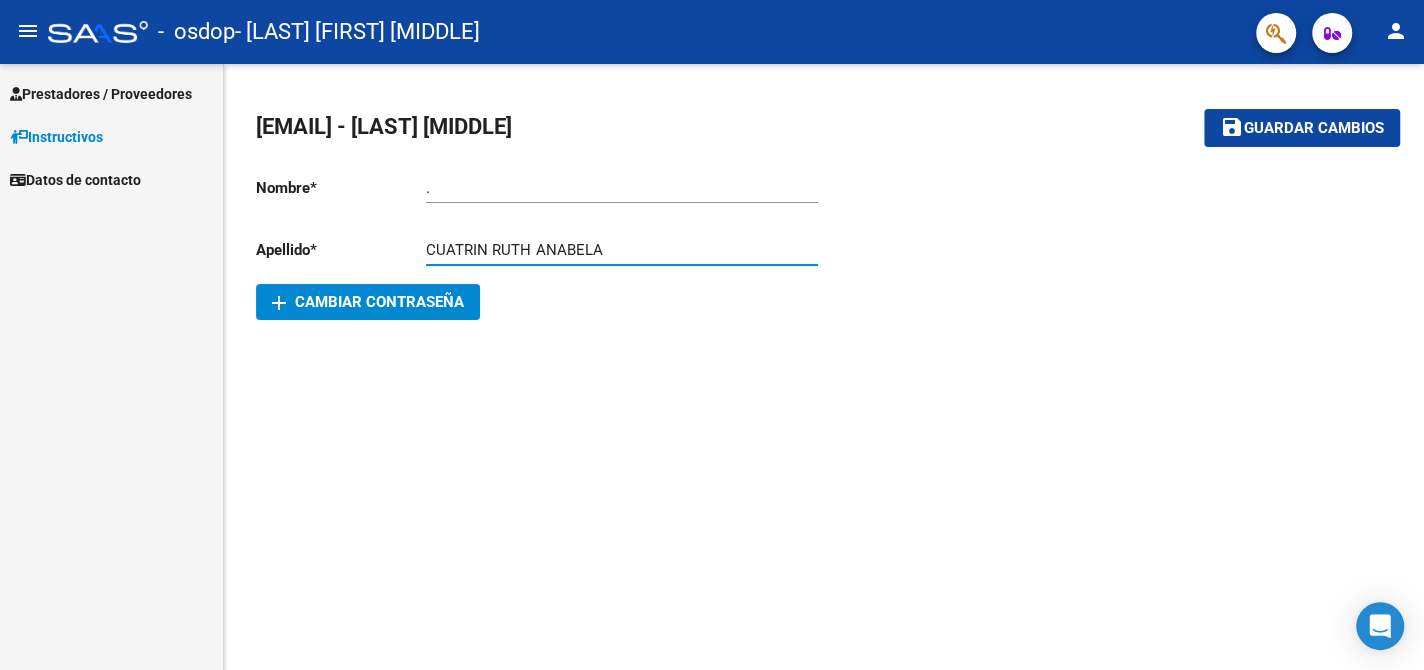 drag, startPoint x: 602, startPoint y: 250, endPoint x: 491, endPoint y: 241, distance: 111.364265 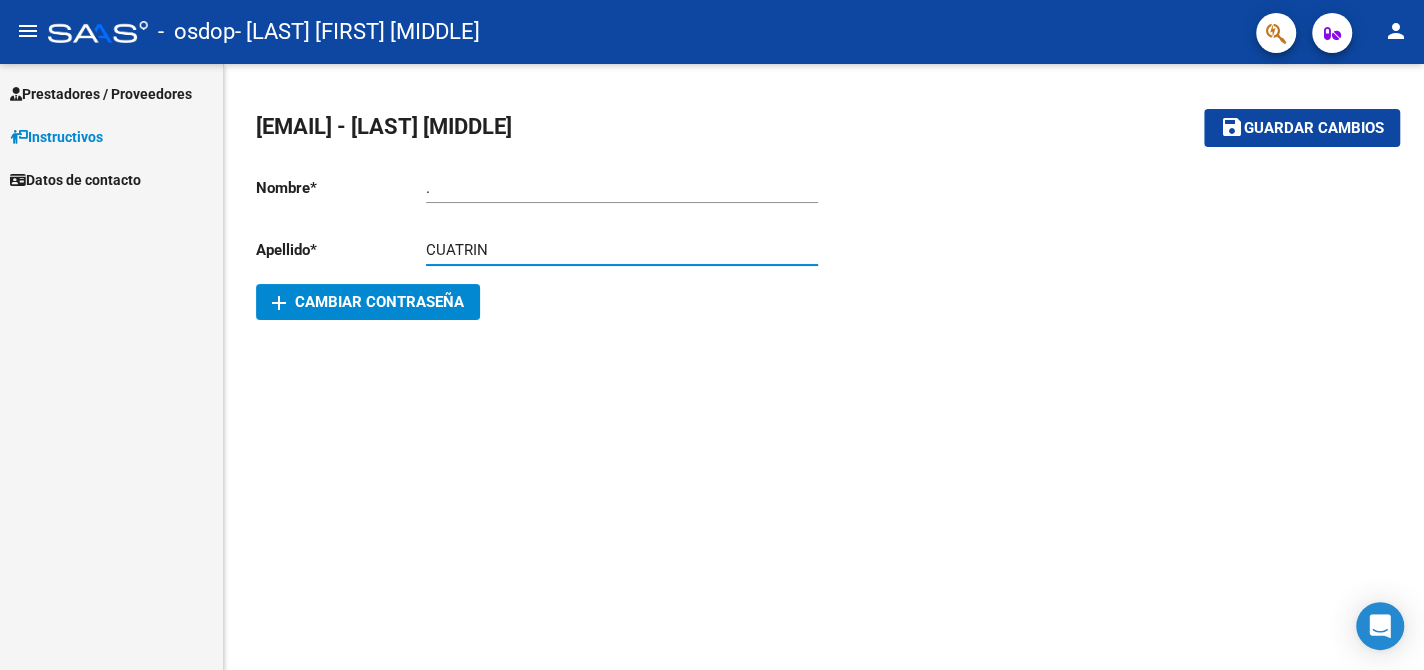 type on "CUATRIN" 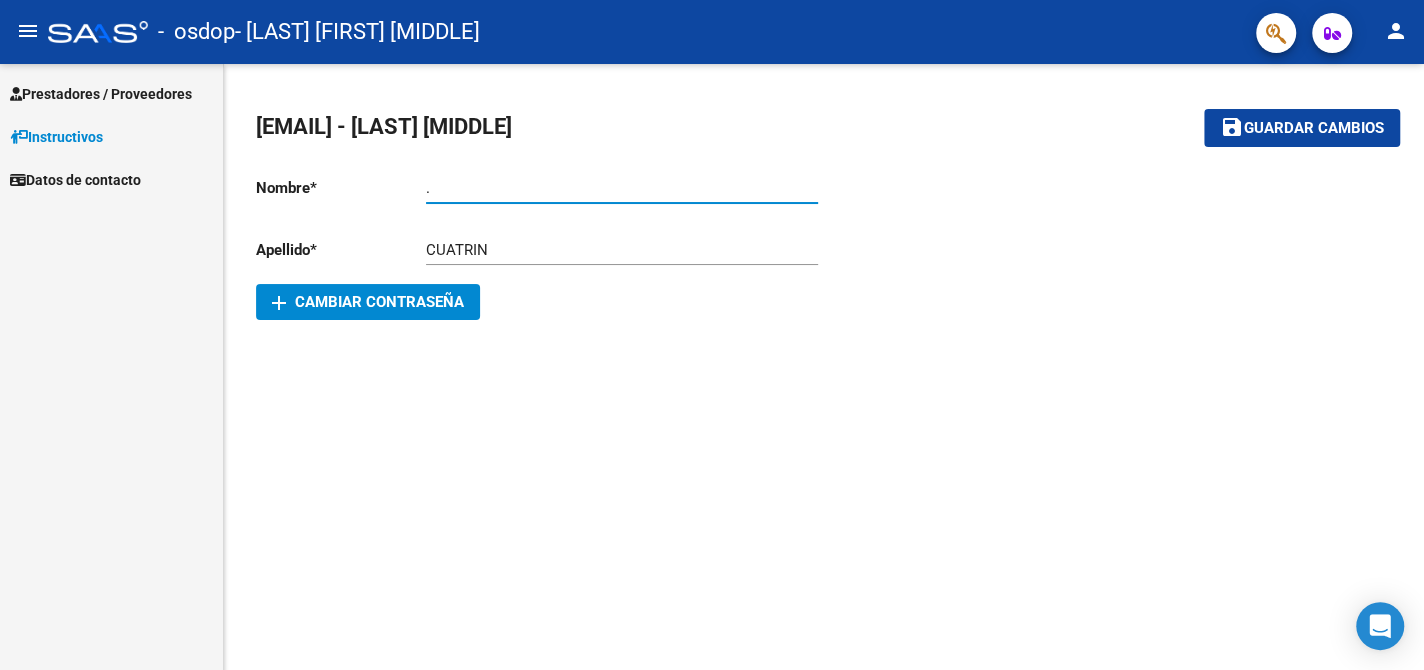 paste on "[FIRST] [MIDDLE] [LAST]" 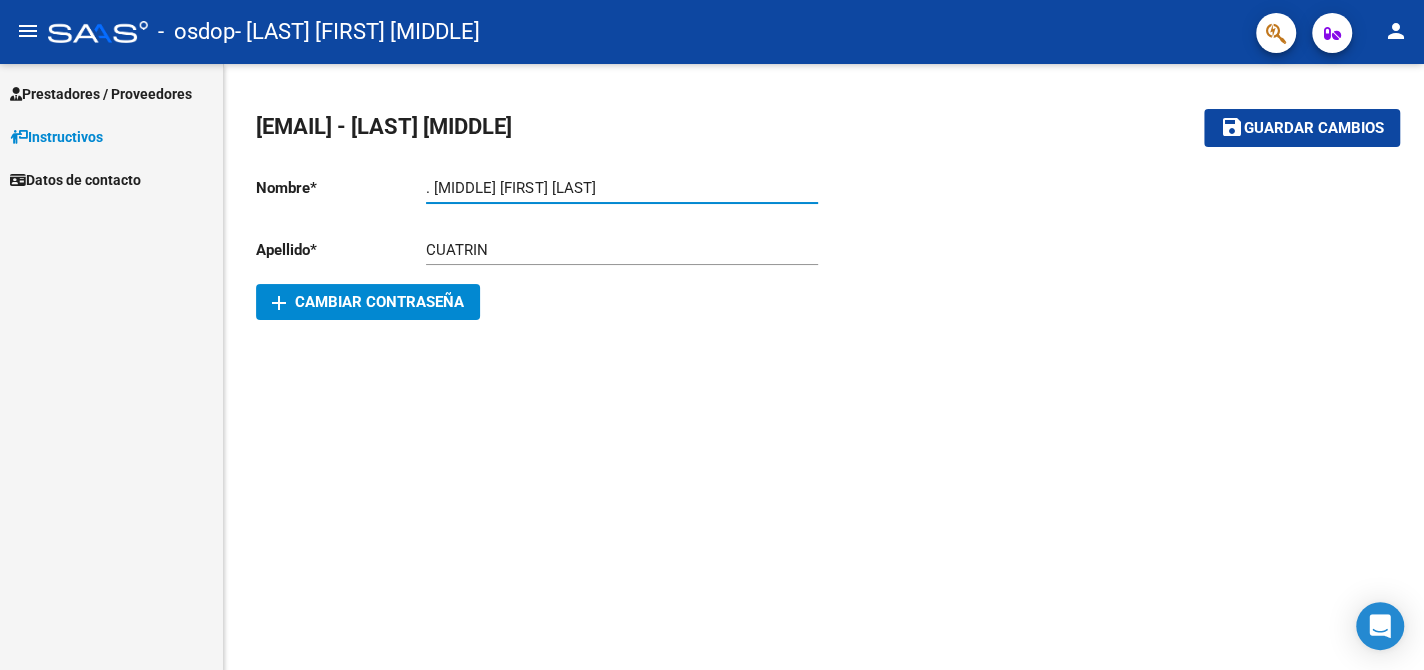 click on ". [MIDDLE] [FIRST] [LAST]" at bounding box center (622, 188) 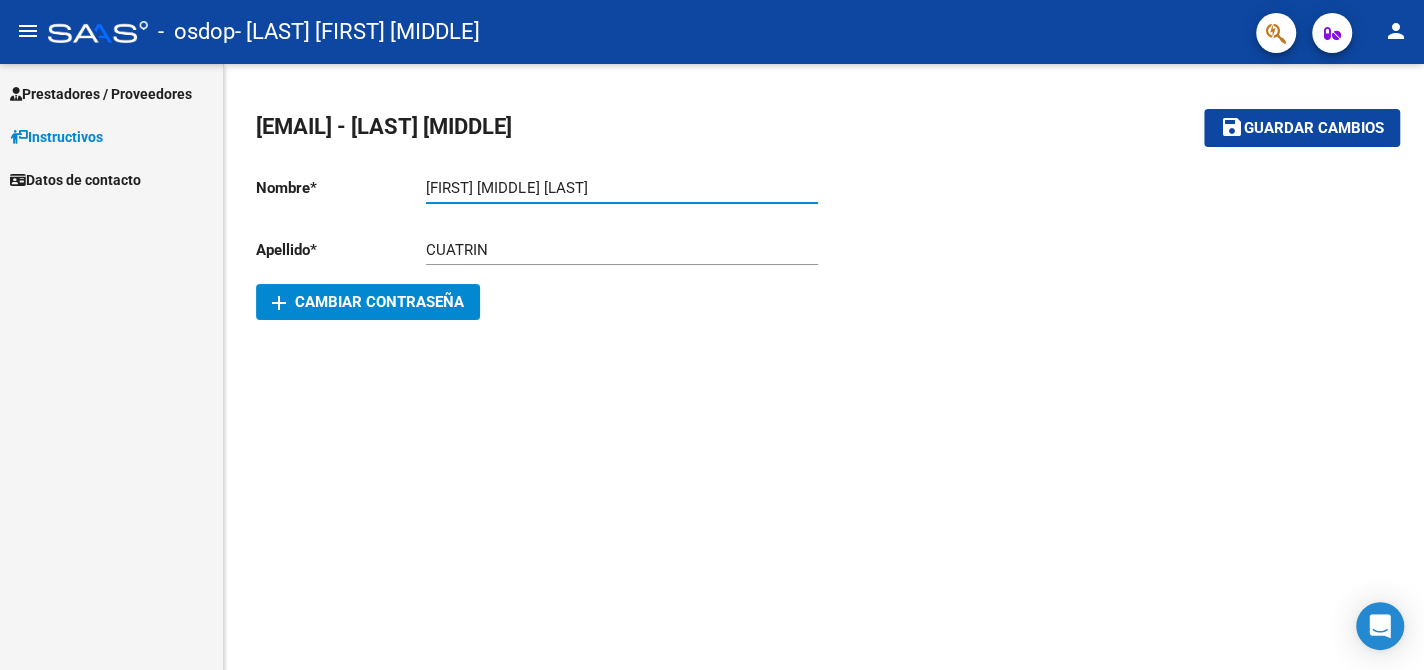 type on "[FIRST] [MIDDLE] [LAST]" 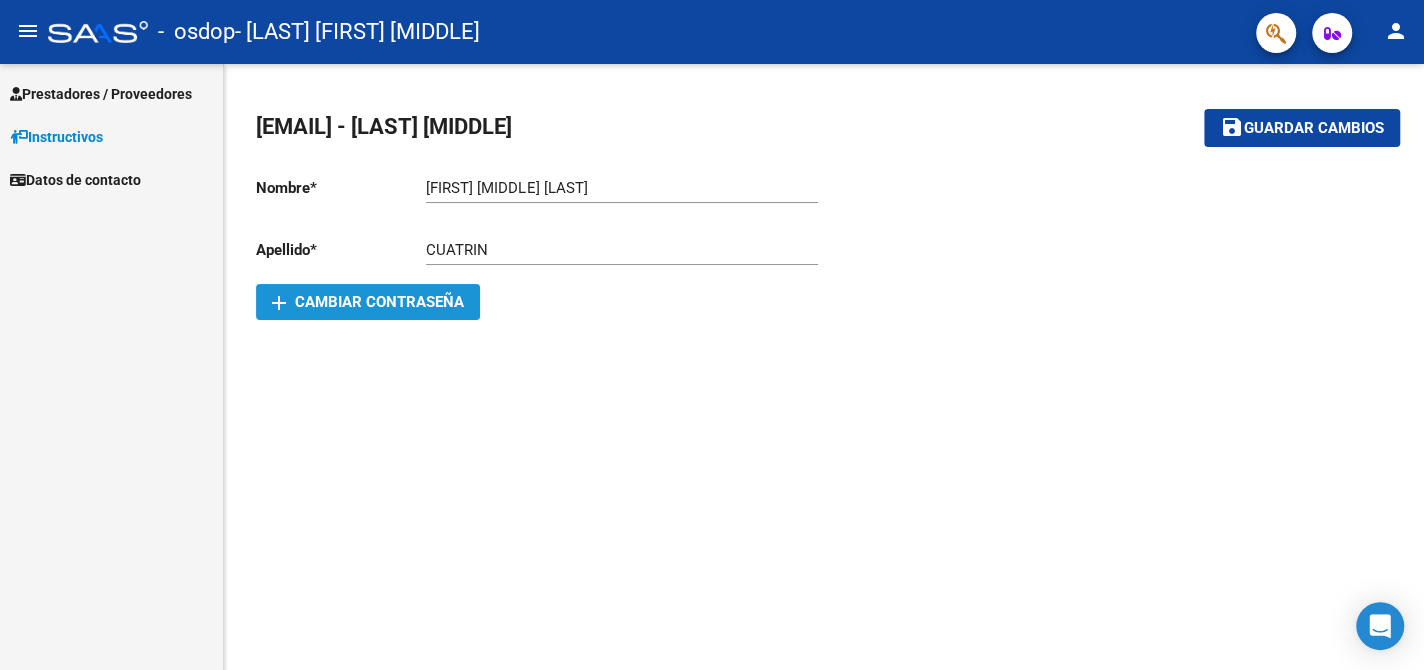 click on "add  Cambiar Contraseña" 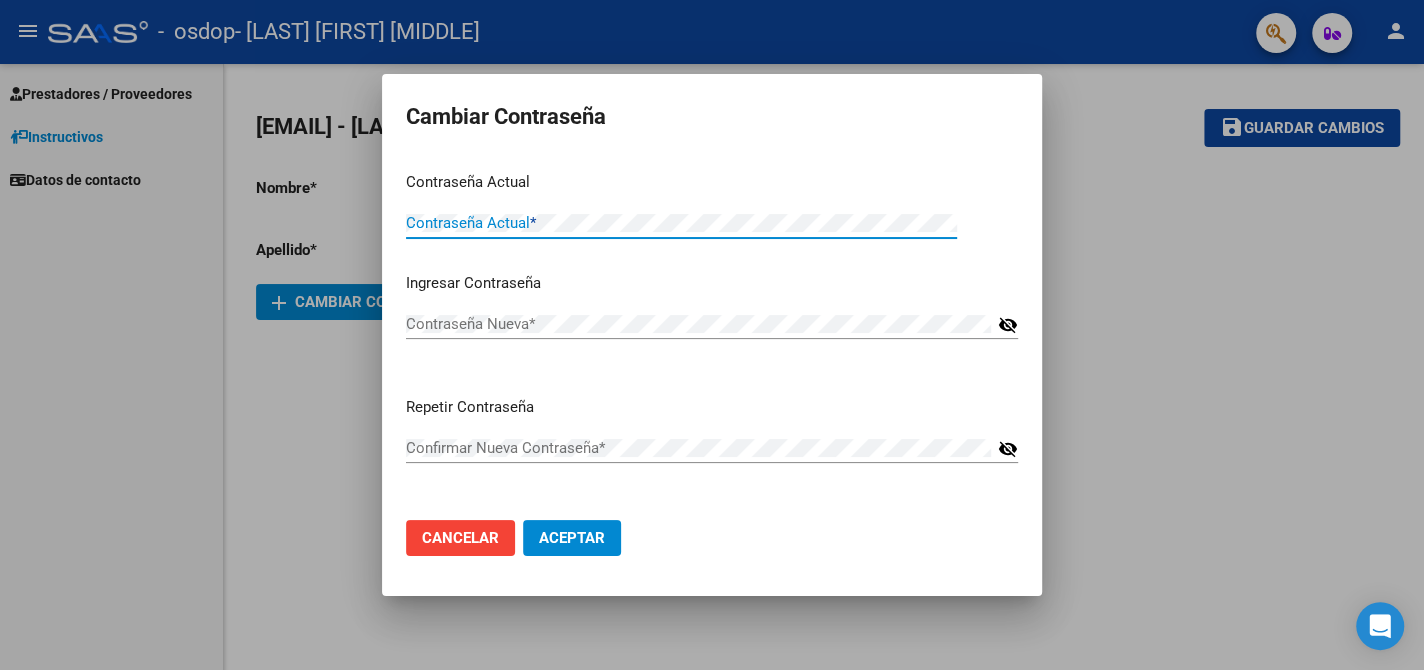 click at bounding box center [712, 335] 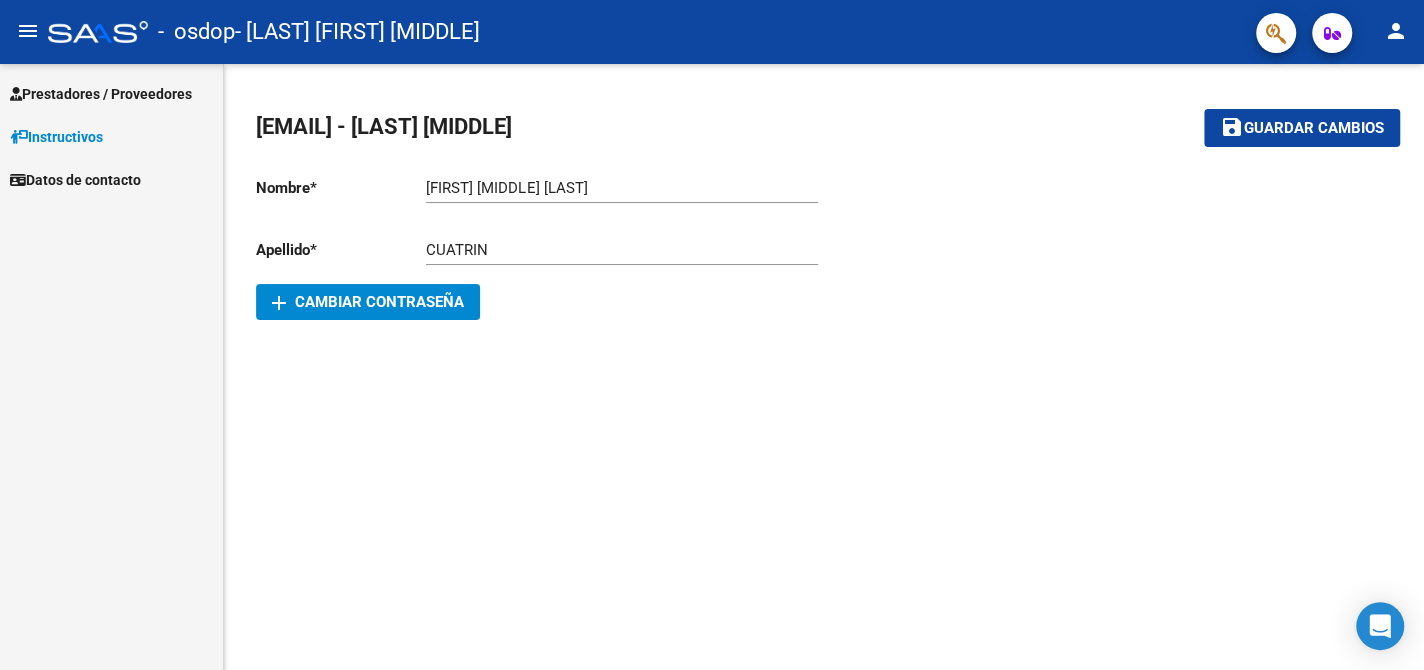 click on "Guardar cambios" 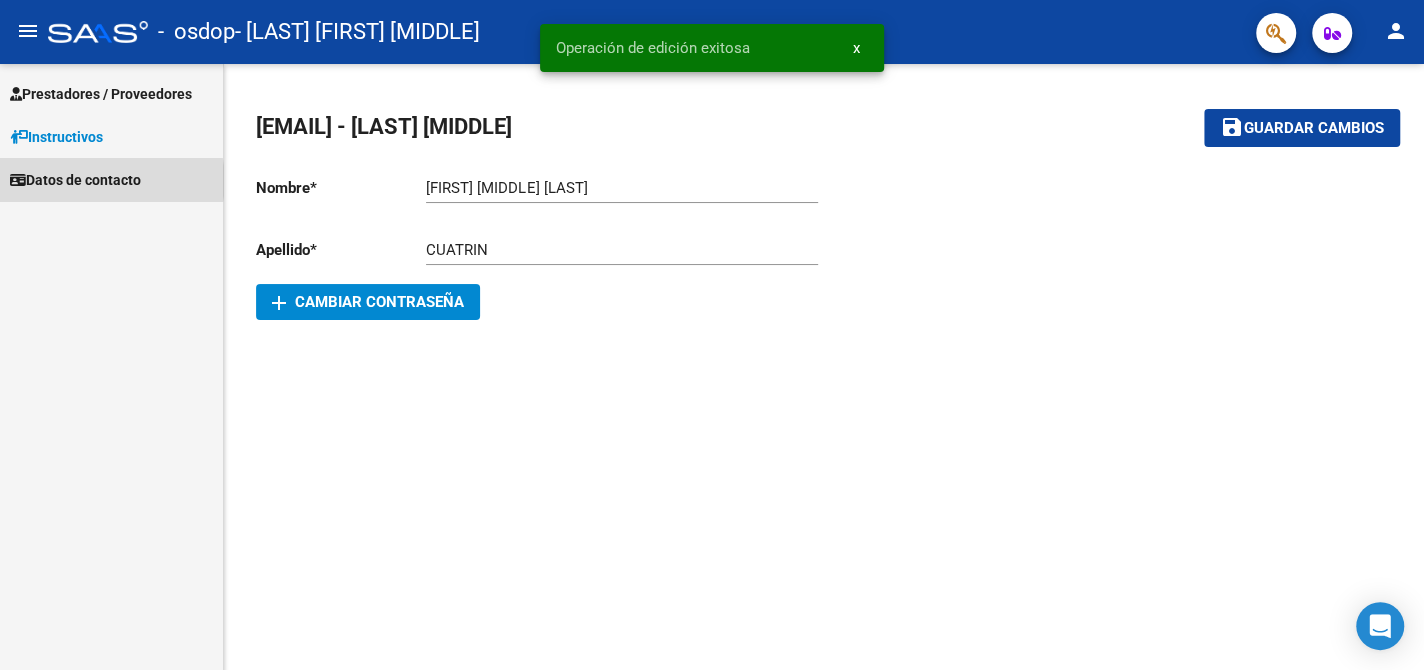 click on "Datos de contacto" at bounding box center [75, 180] 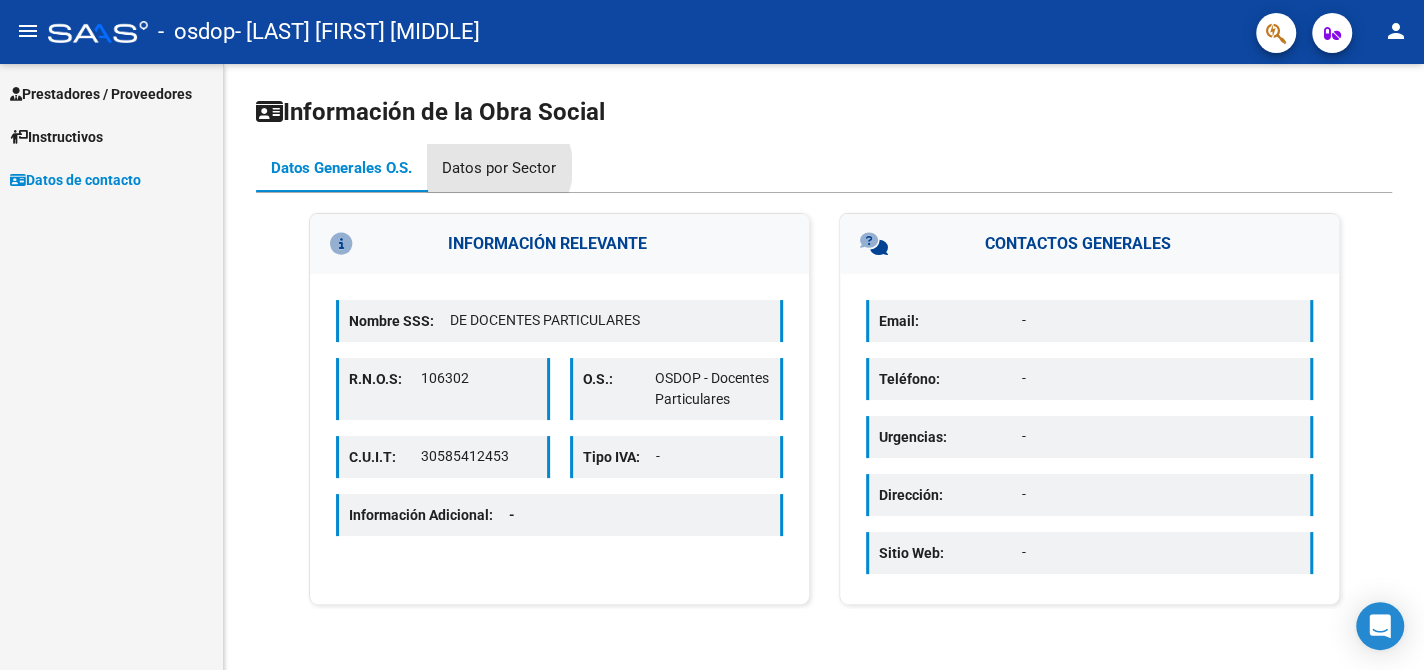 click on "Datos por Sector" at bounding box center (499, 168) 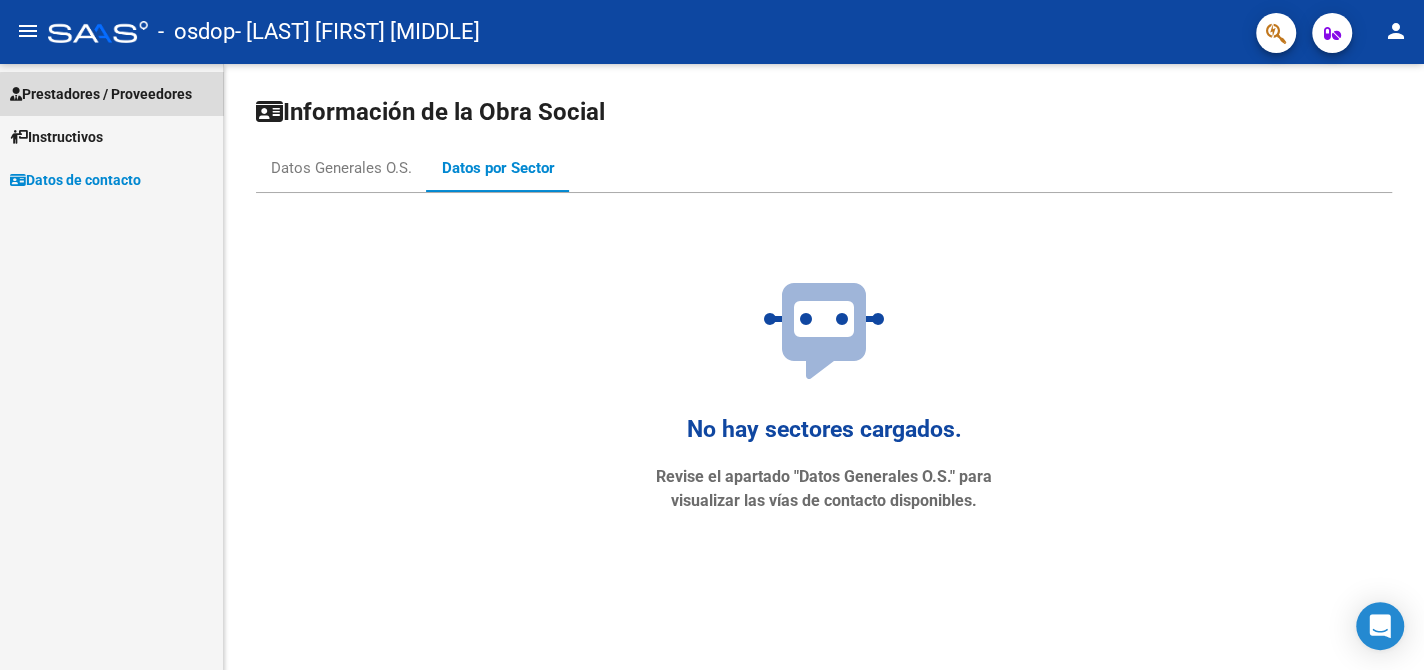 click on "Prestadores / Proveedores" at bounding box center (101, 94) 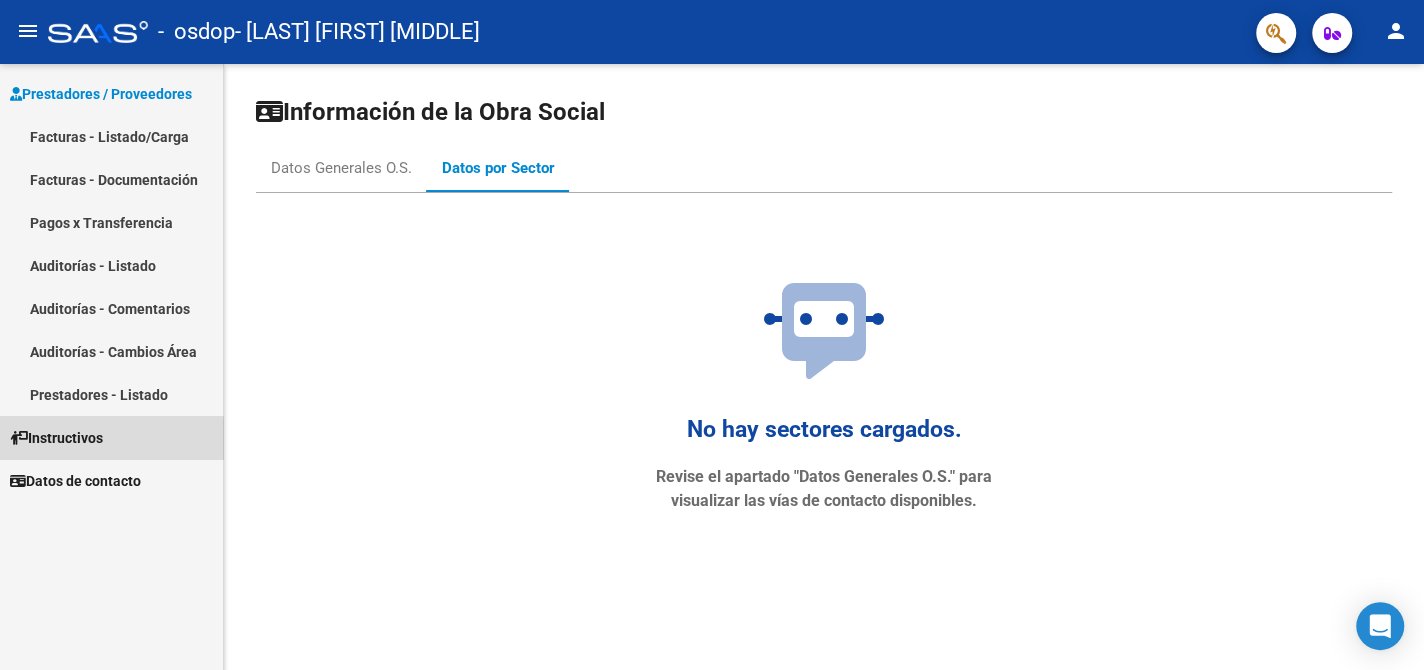 click on "Instructivos" at bounding box center [56, 438] 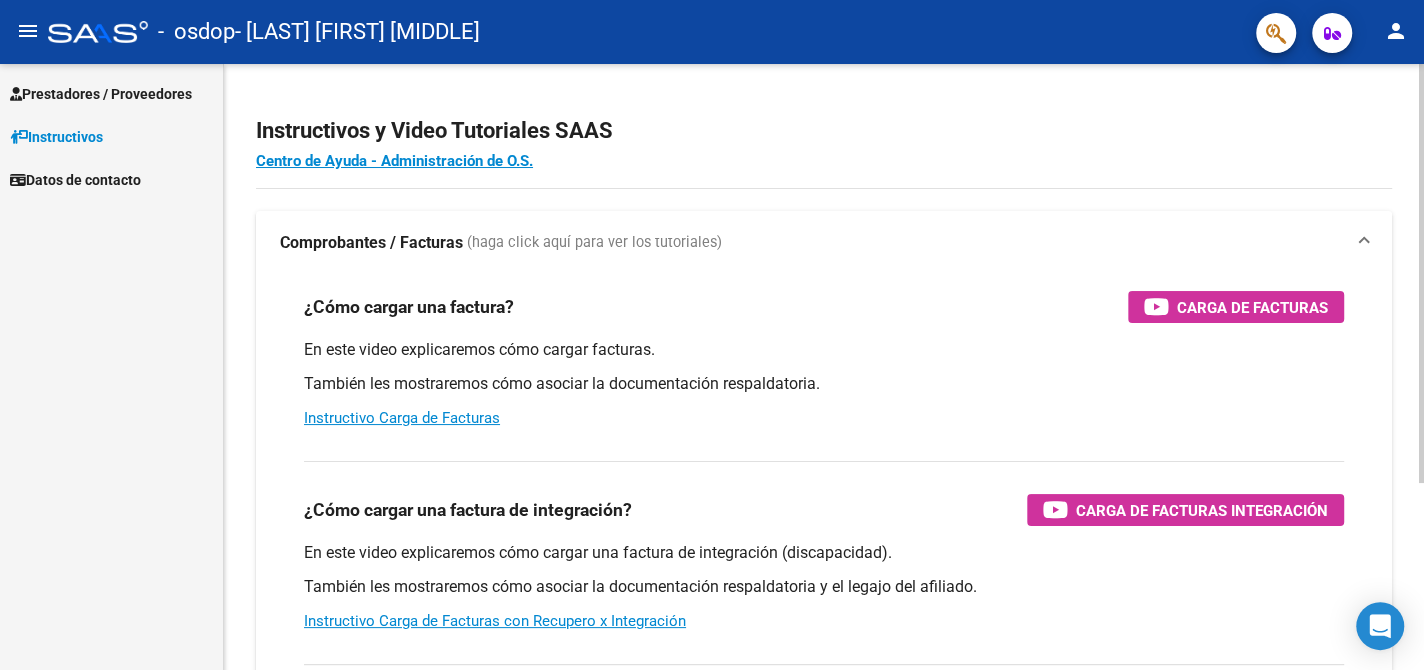 drag, startPoint x: 1122, startPoint y: 504, endPoint x: 1206, endPoint y: 512, distance: 84.38009 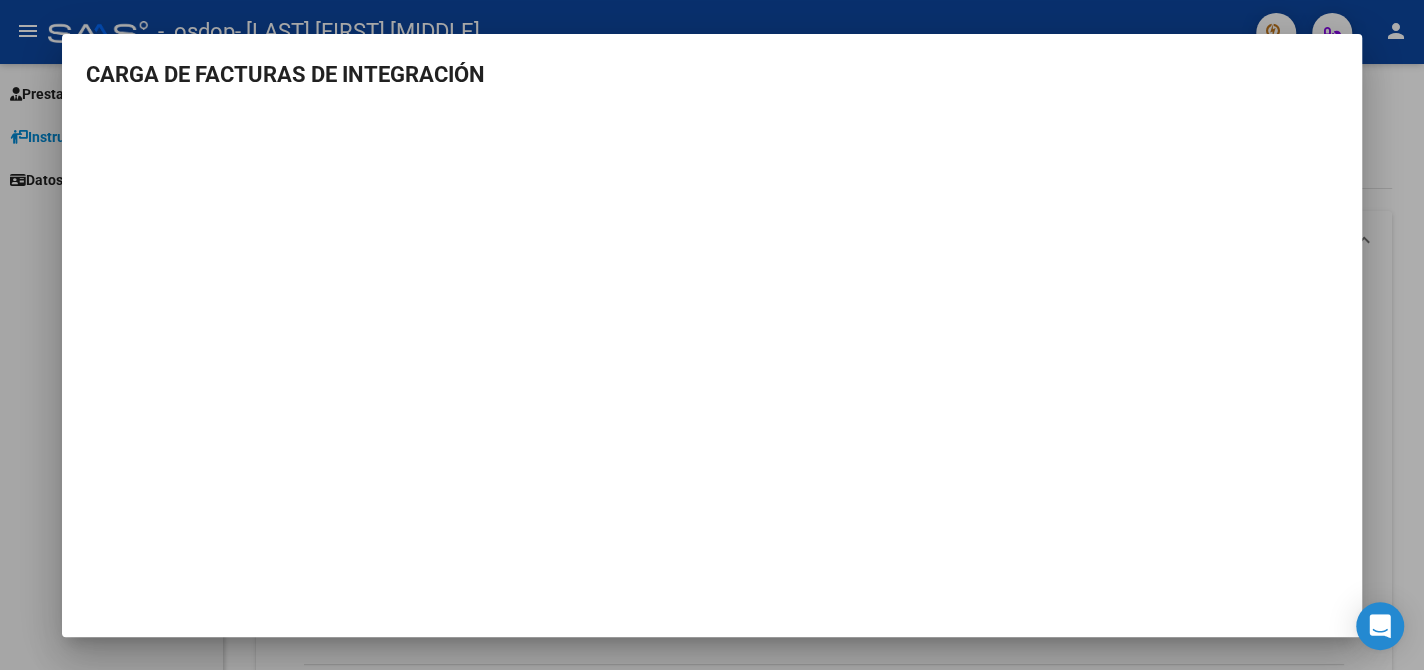 click on "CARGA DE FACTURAS DE INTEGRACIÓN" at bounding box center [712, 311] 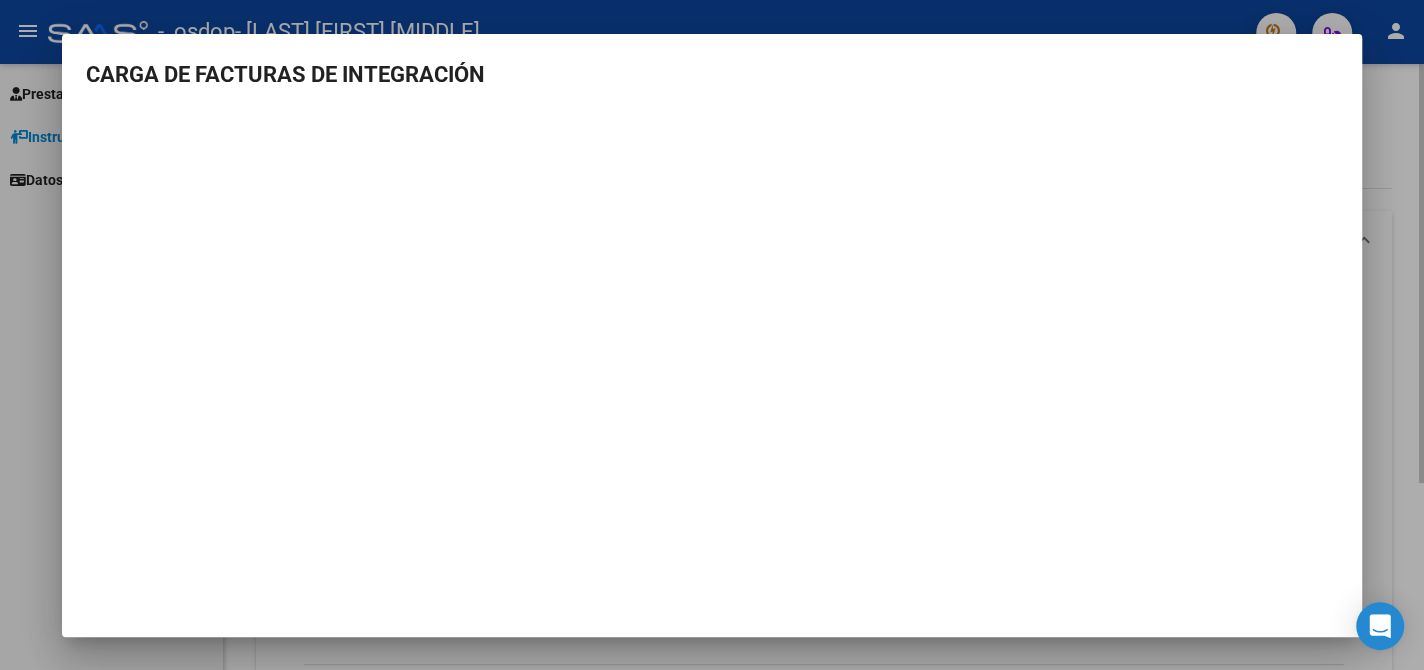 click at bounding box center [712, 335] 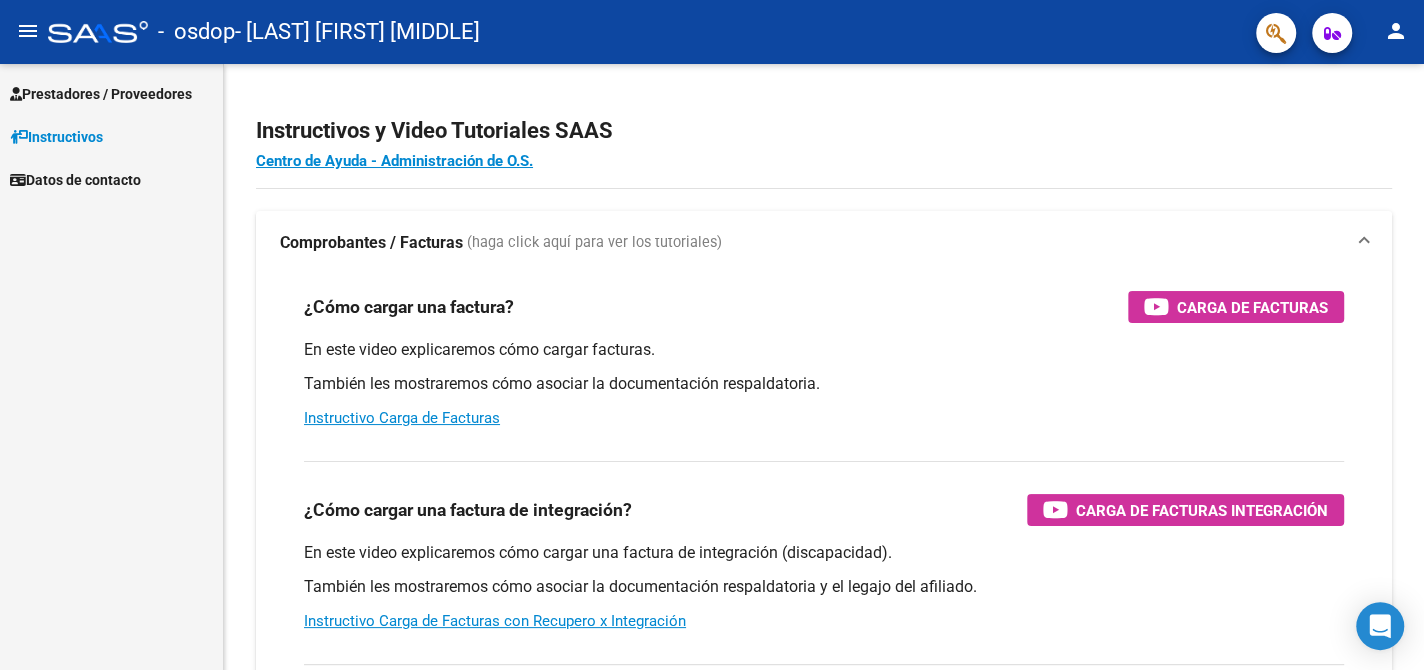 click on "Prestadores / Proveedores" at bounding box center (101, 94) 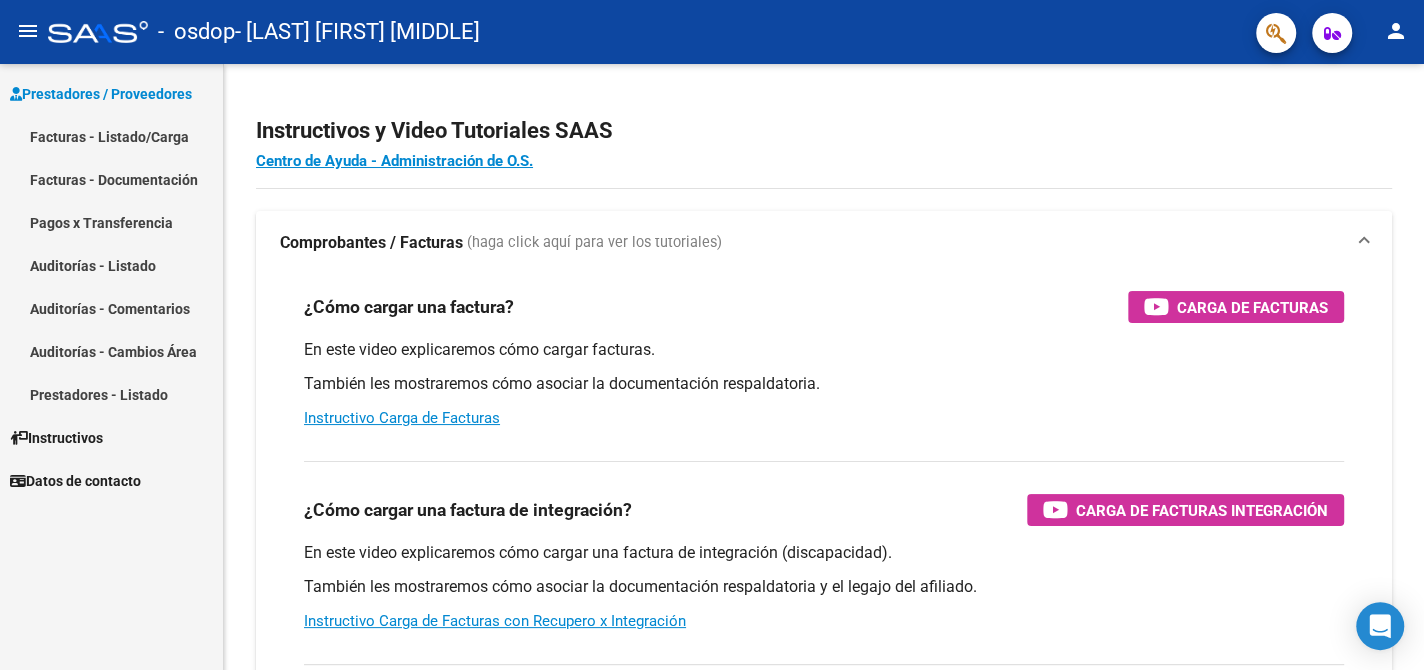 click on "Facturas - Listado/Carga" at bounding box center [111, 136] 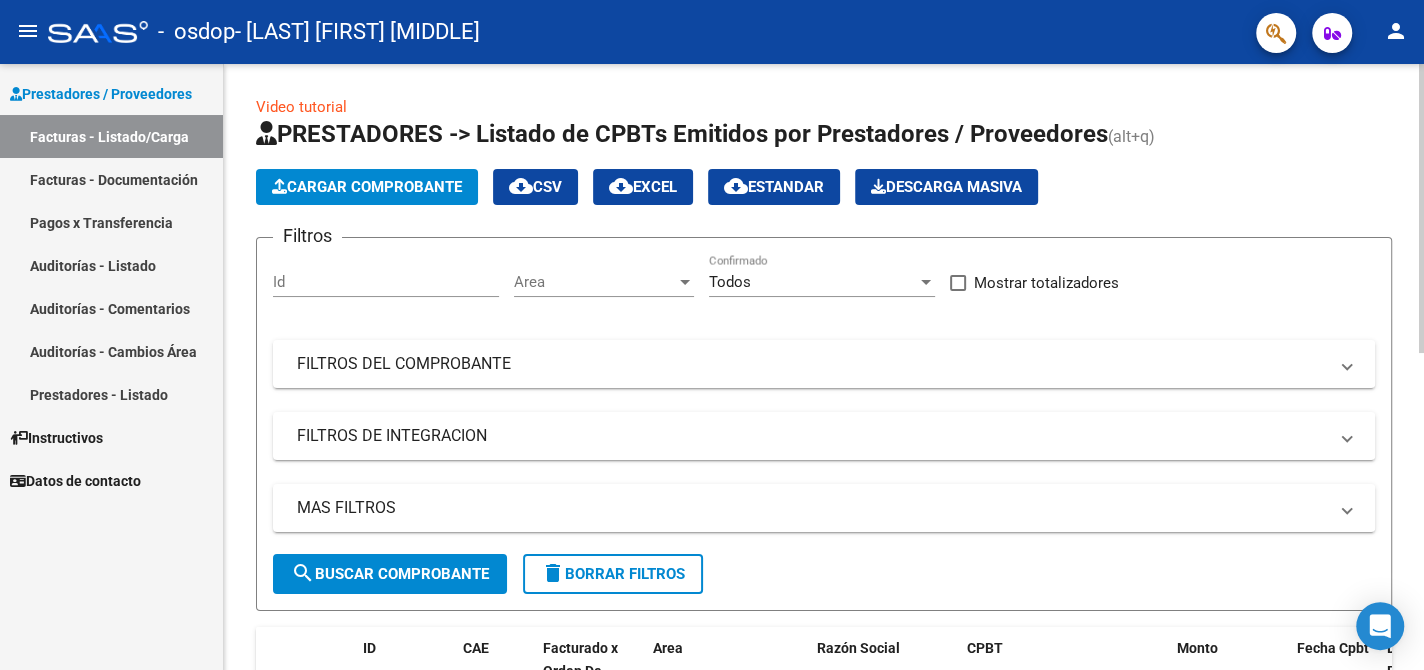 click on "Cargar Comprobante" 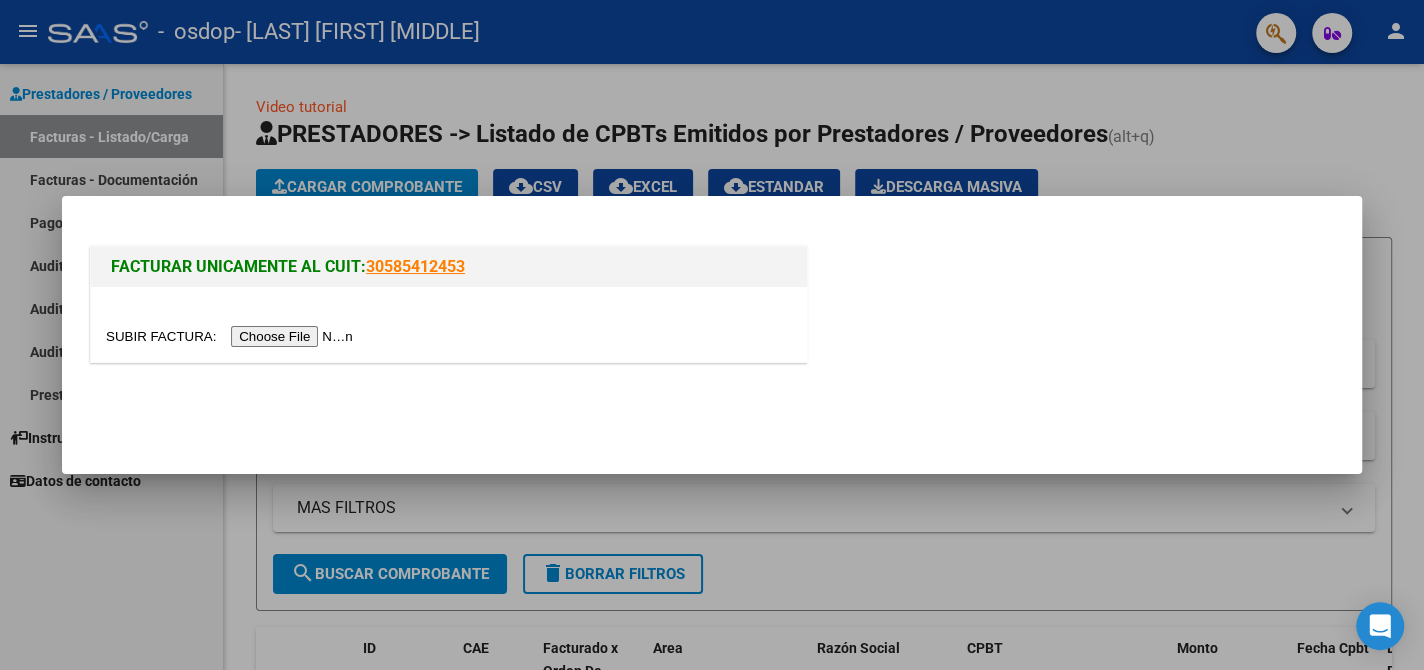 click at bounding box center [232, 336] 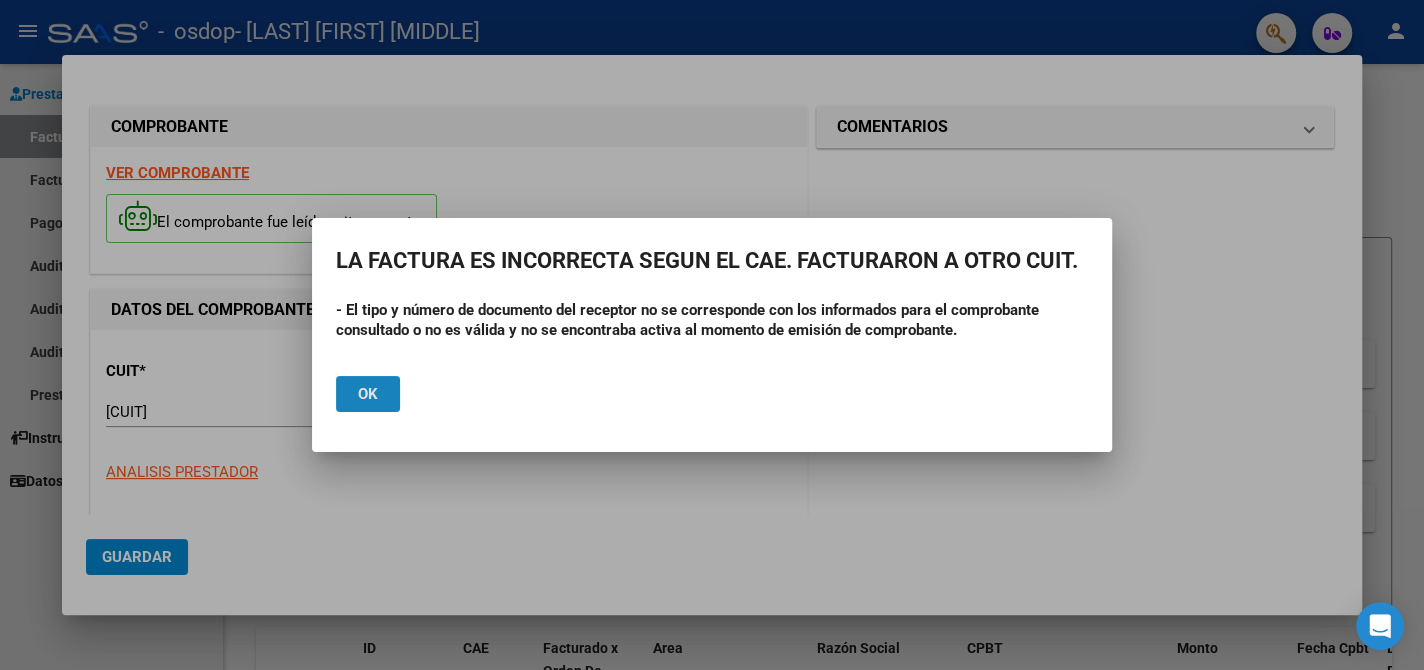 click on "Ok" 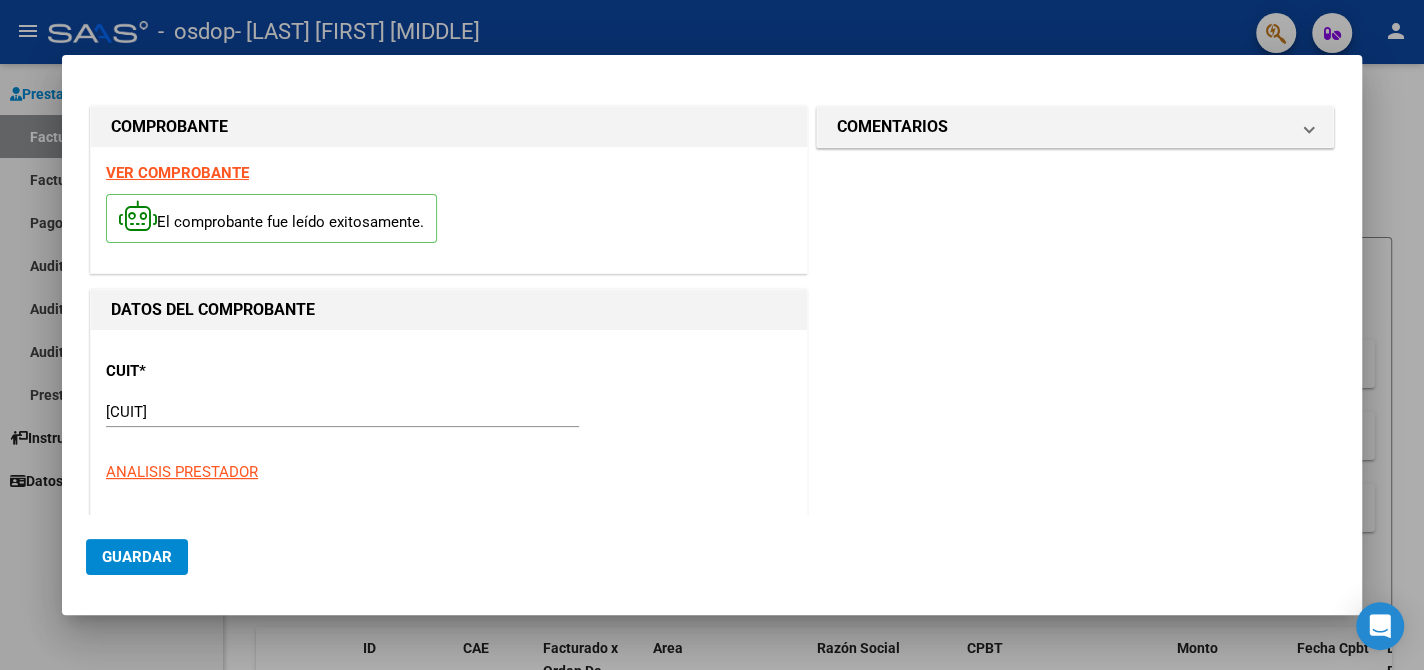 click at bounding box center (712, 335) 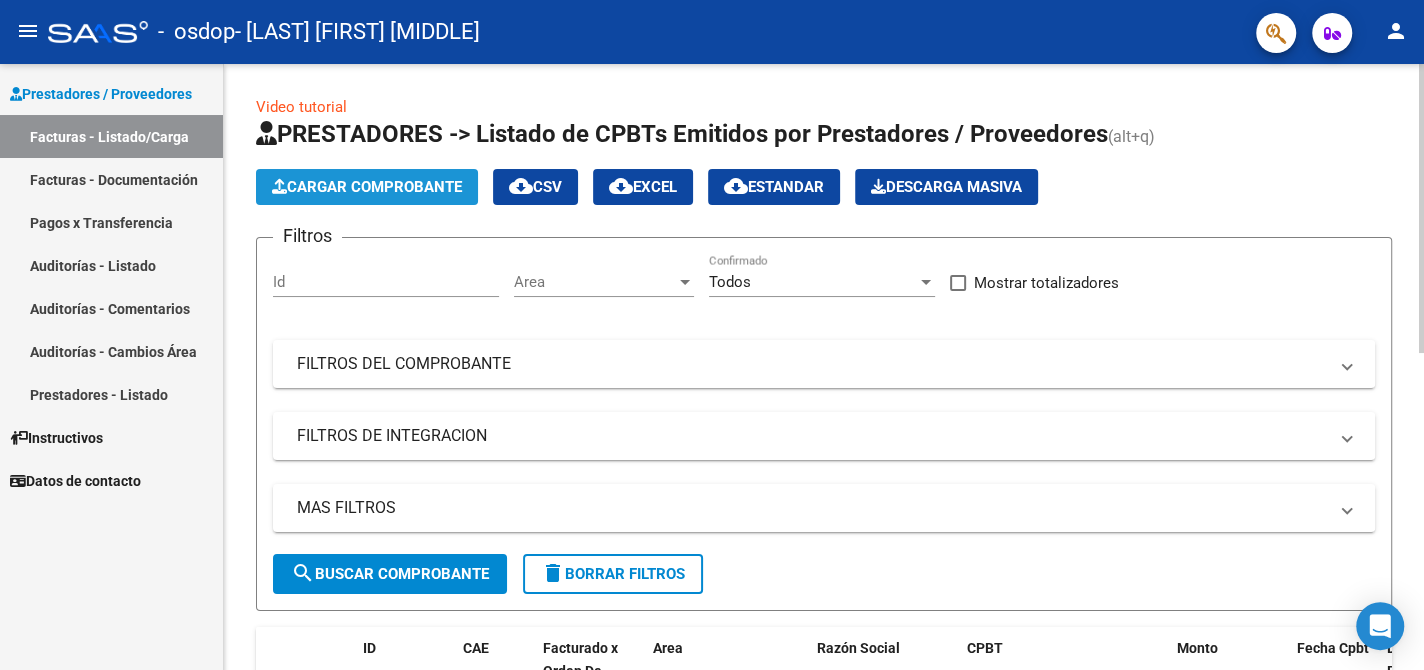 click on "Cargar Comprobante" 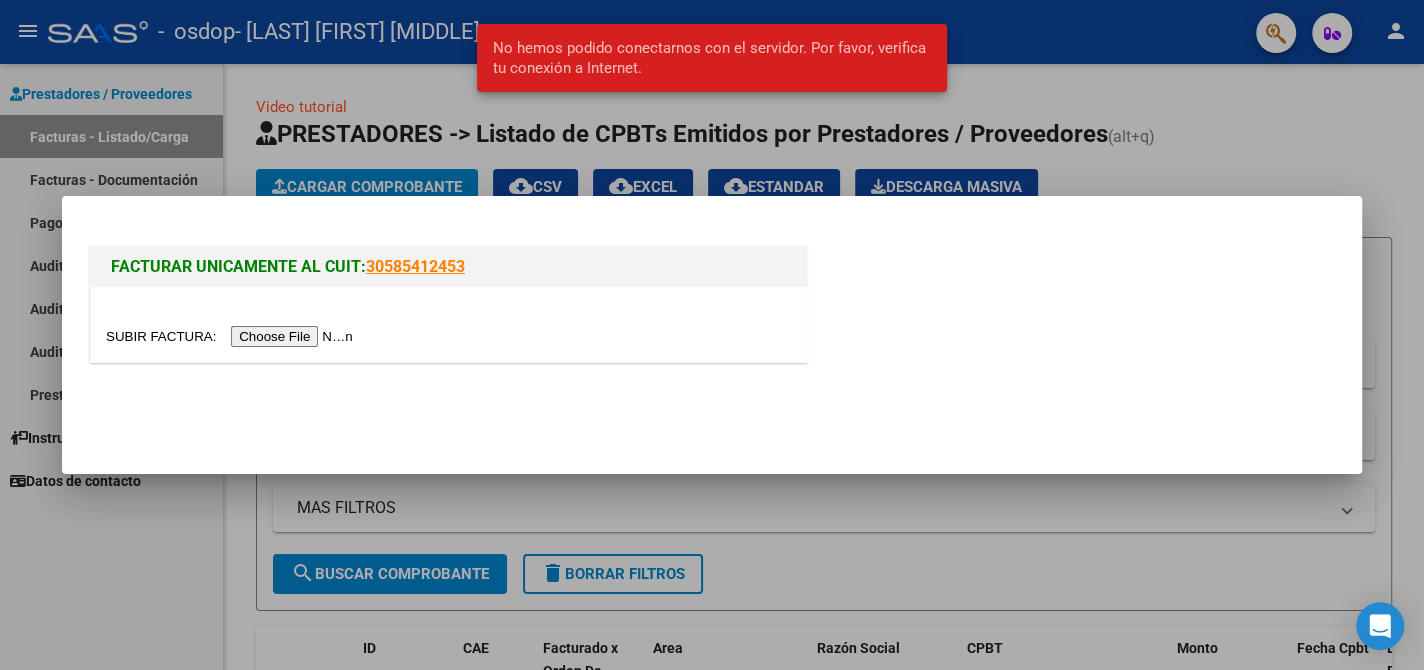 click at bounding box center (232, 336) 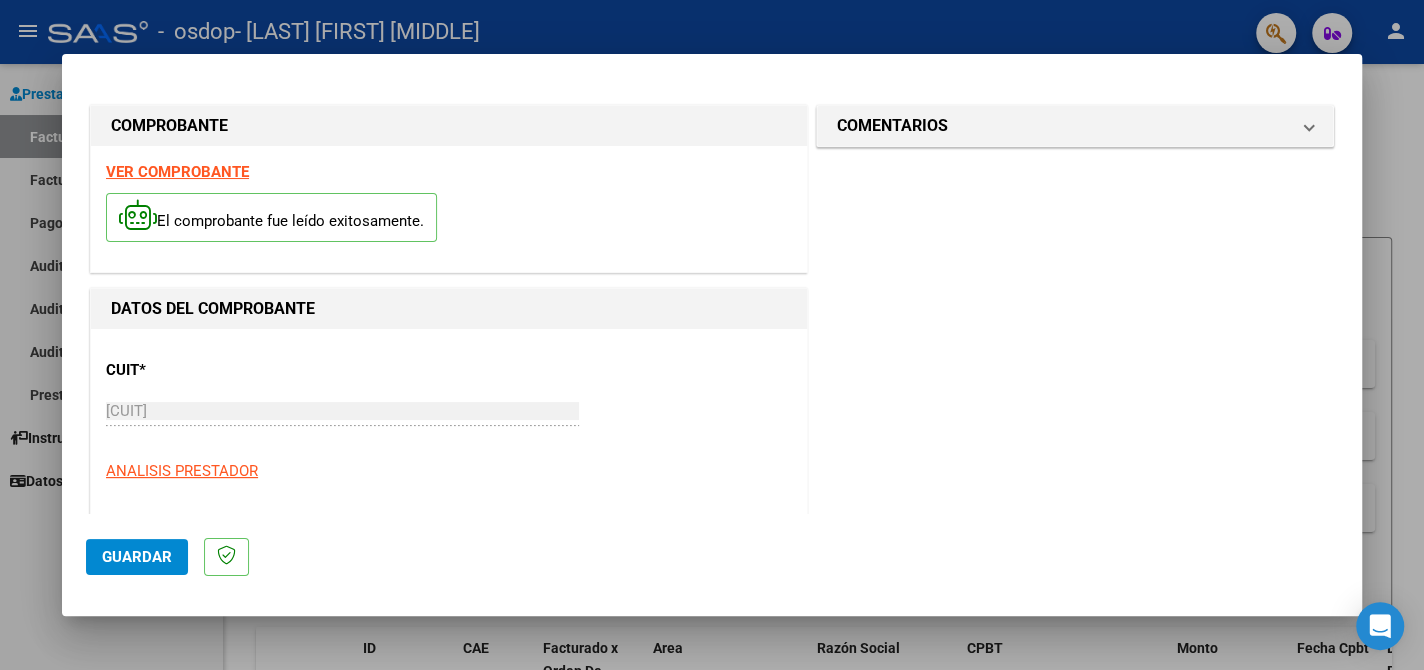 scroll, scrollTop: 200, scrollLeft: 0, axis: vertical 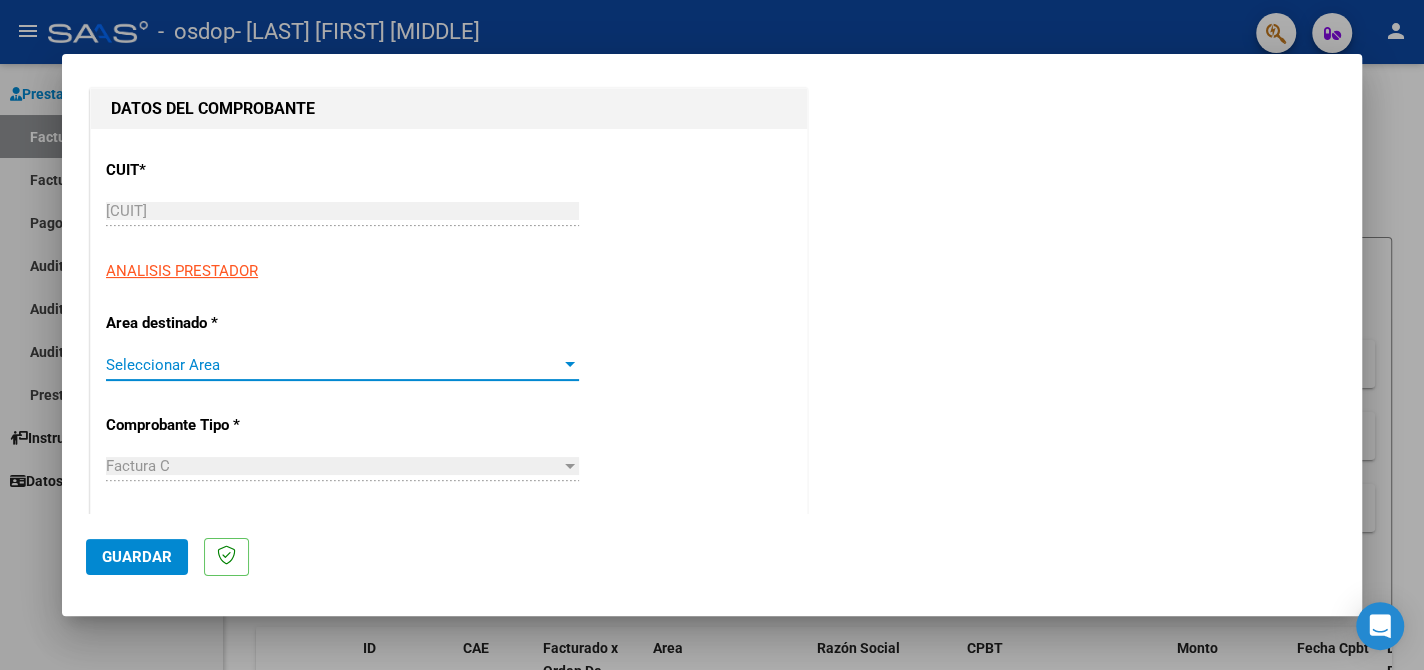 click on "Seleccionar Area" at bounding box center (333, 365) 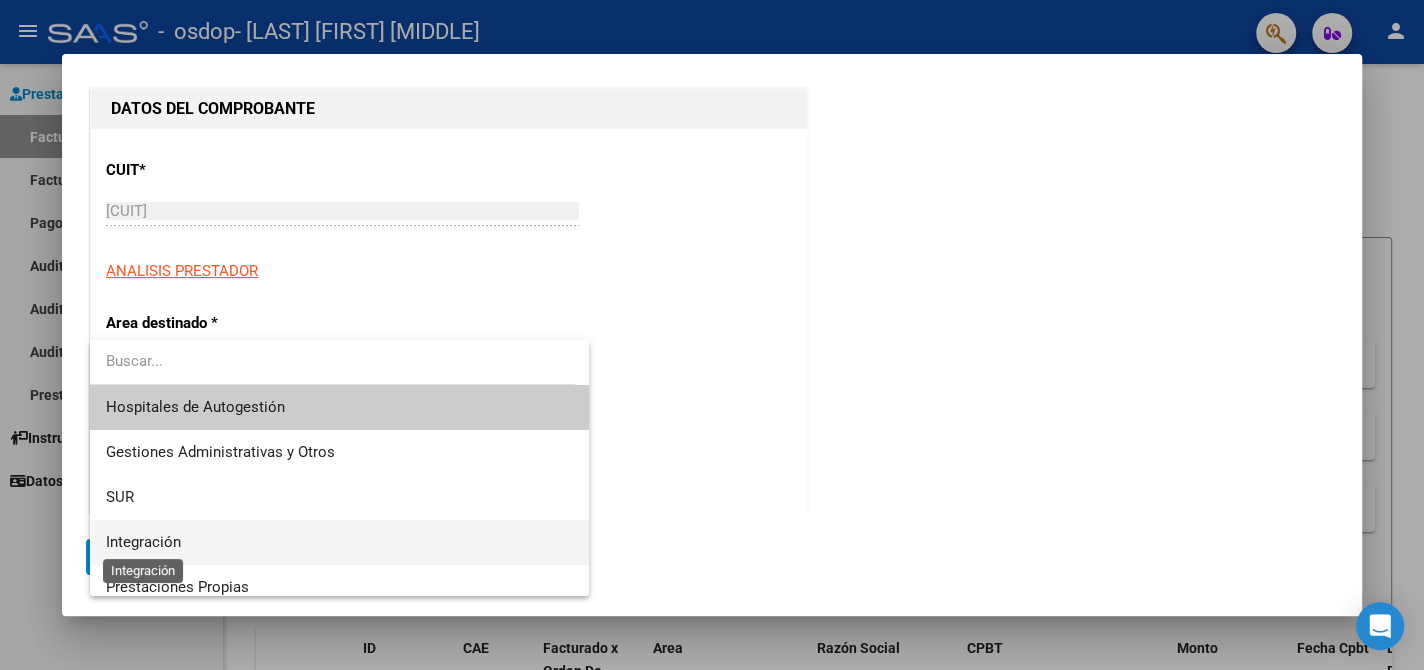 click on "Integración" at bounding box center (143, 542) 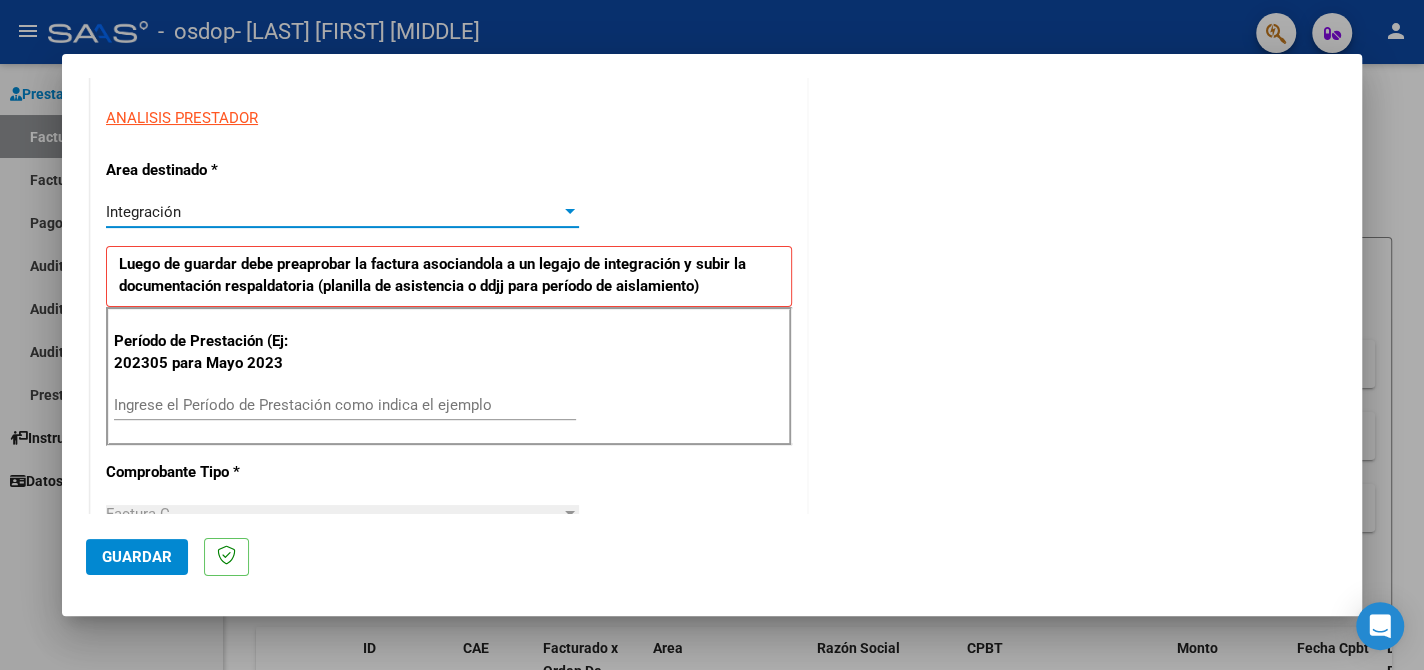 scroll, scrollTop: 400, scrollLeft: 0, axis: vertical 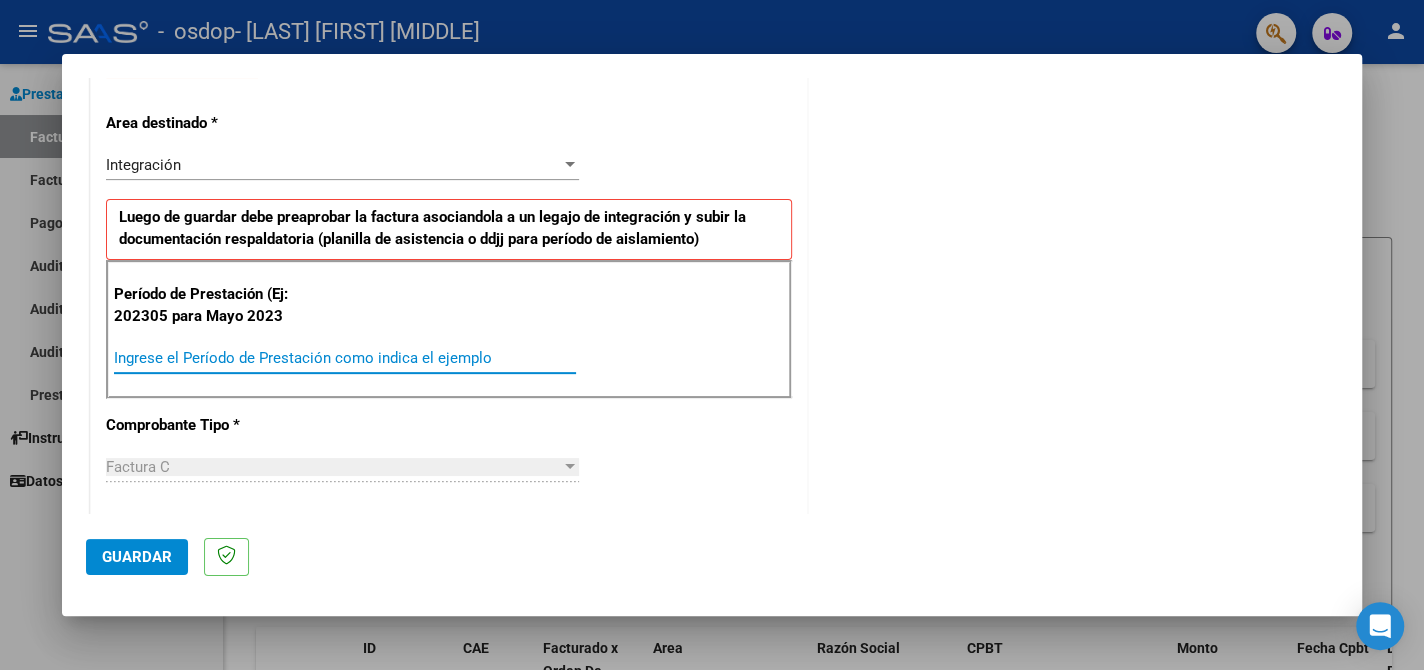 click on "Ingrese el Período de Prestación como indica el ejemplo" at bounding box center (345, 358) 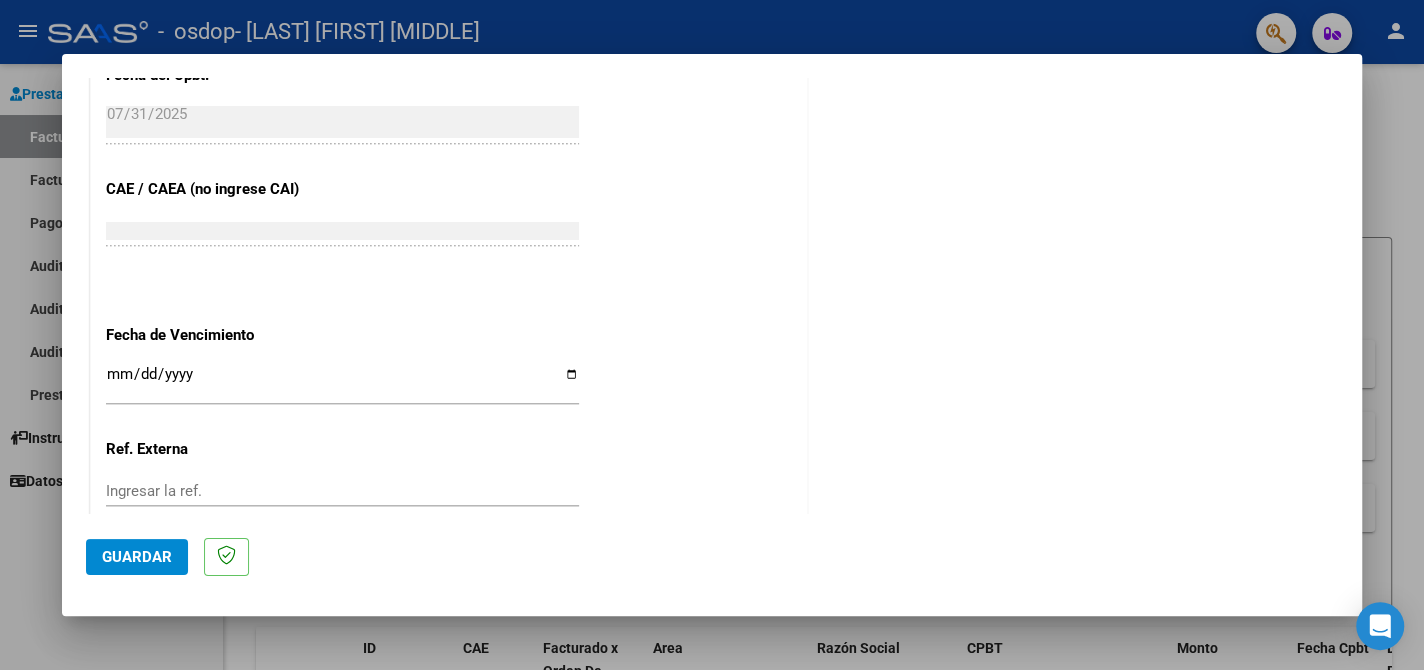 scroll, scrollTop: 1200, scrollLeft: 0, axis: vertical 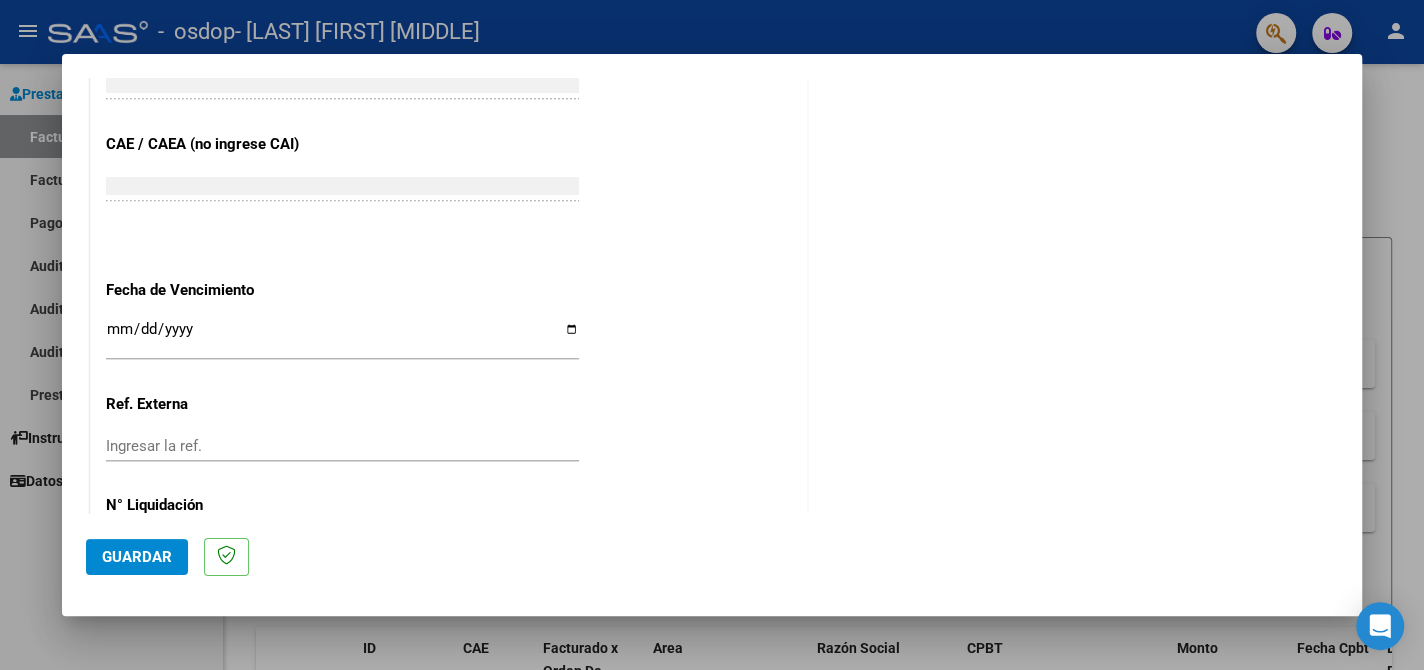type on "202507" 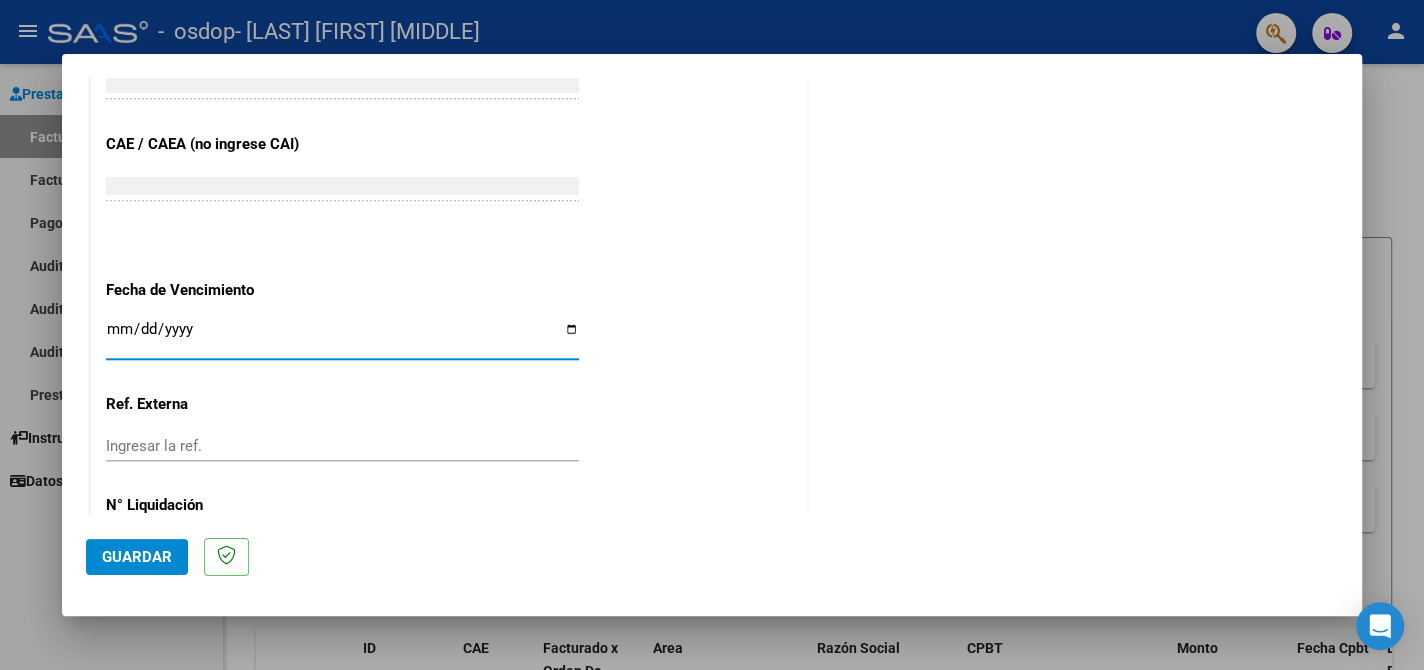 click on "Ingresar la fecha" at bounding box center (342, 337) 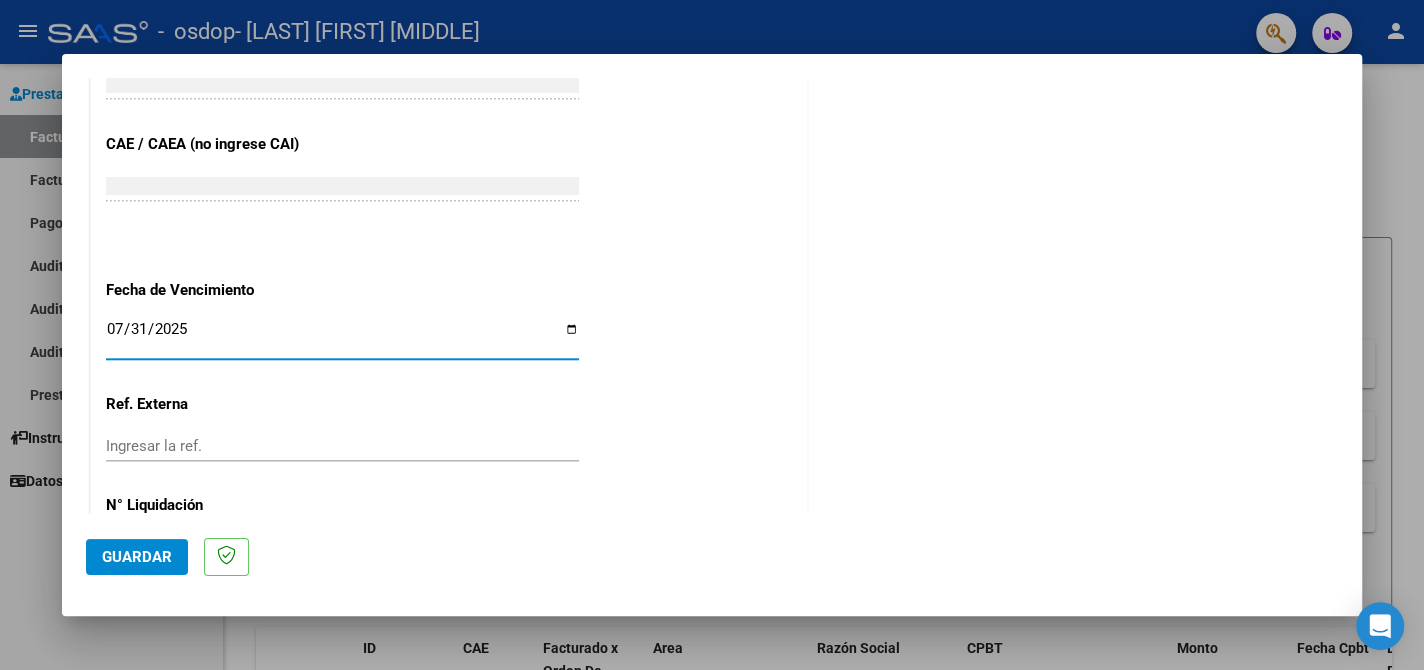 type on "2025-07-31" 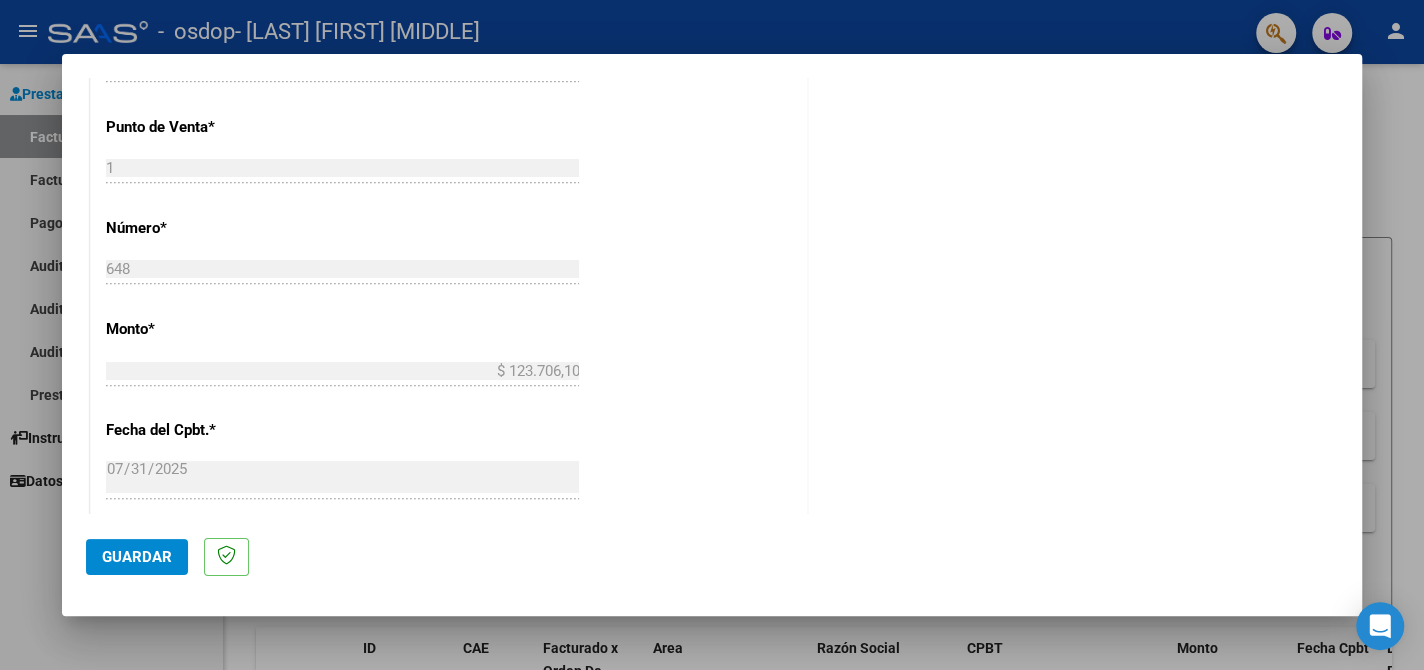 scroll, scrollTop: 1282, scrollLeft: 0, axis: vertical 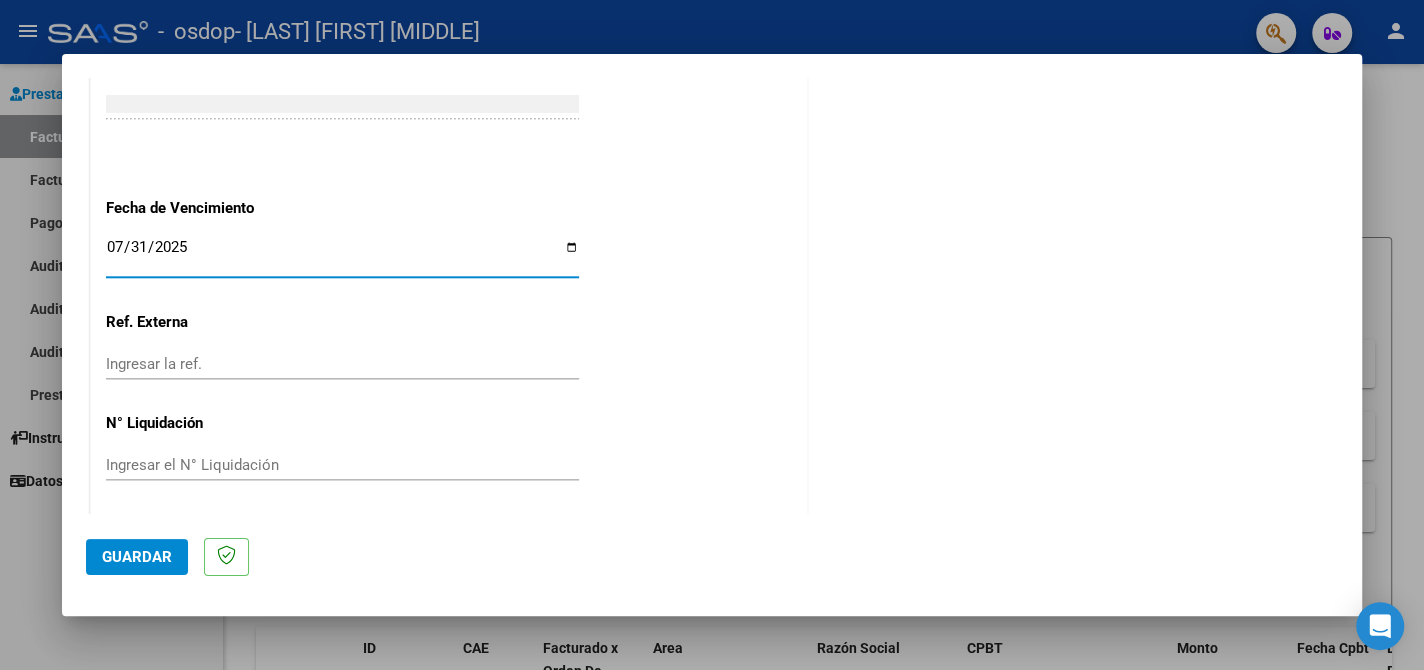 click on "Guardar" 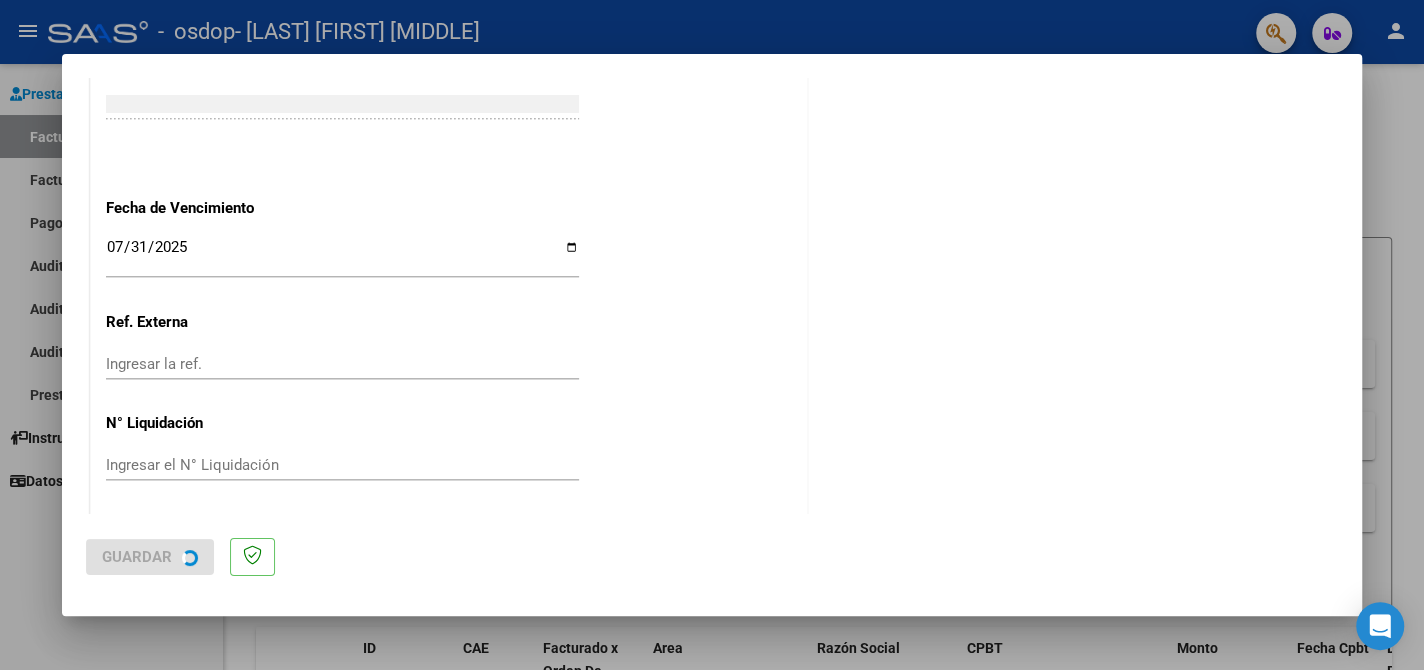 scroll, scrollTop: 0, scrollLeft: 0, axis: both 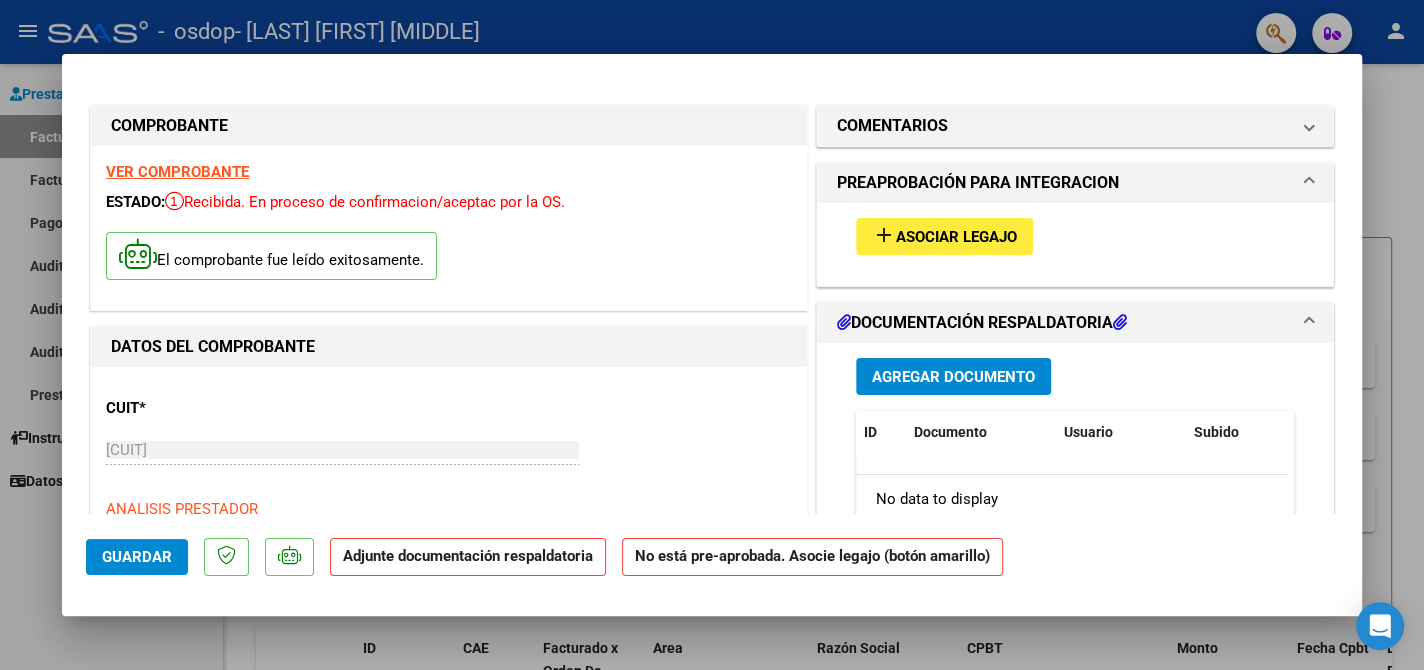 click on "Asociar Legajo" at bounding box center (956, 237) 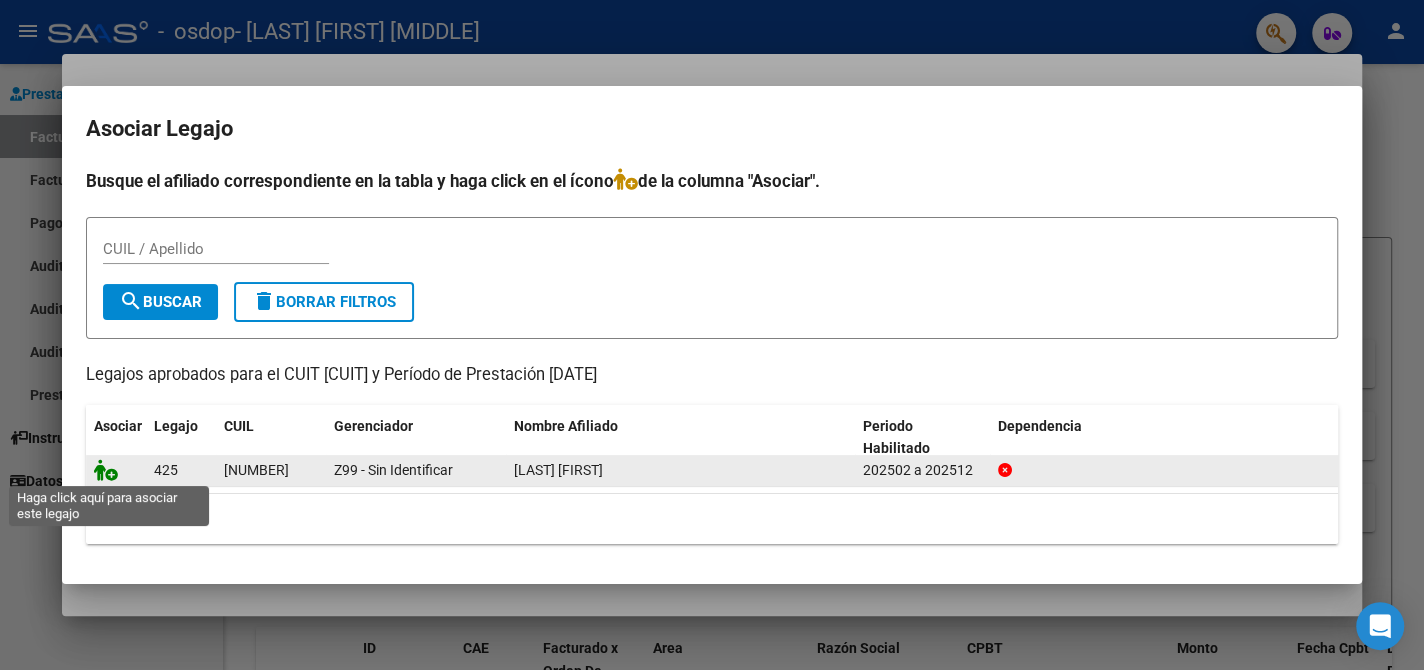 click 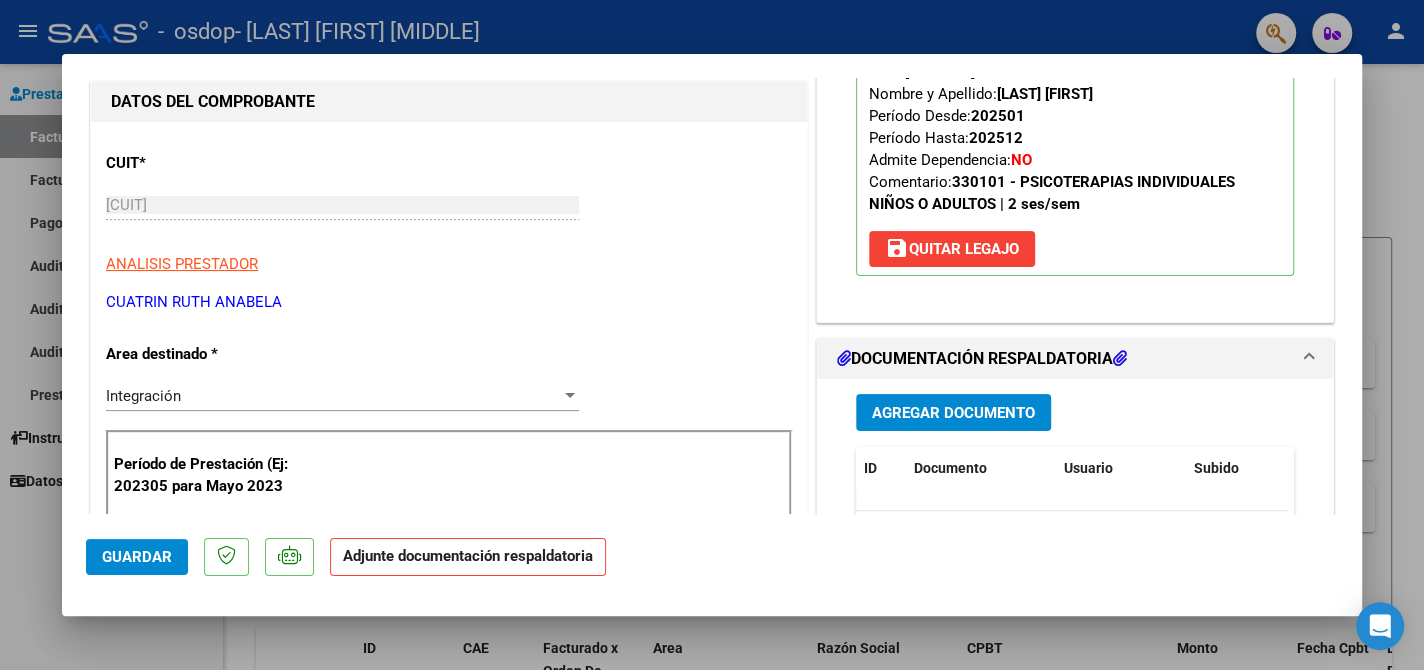 scroll, scrollTop: 300, scrollLeft: 0, axis: vertical 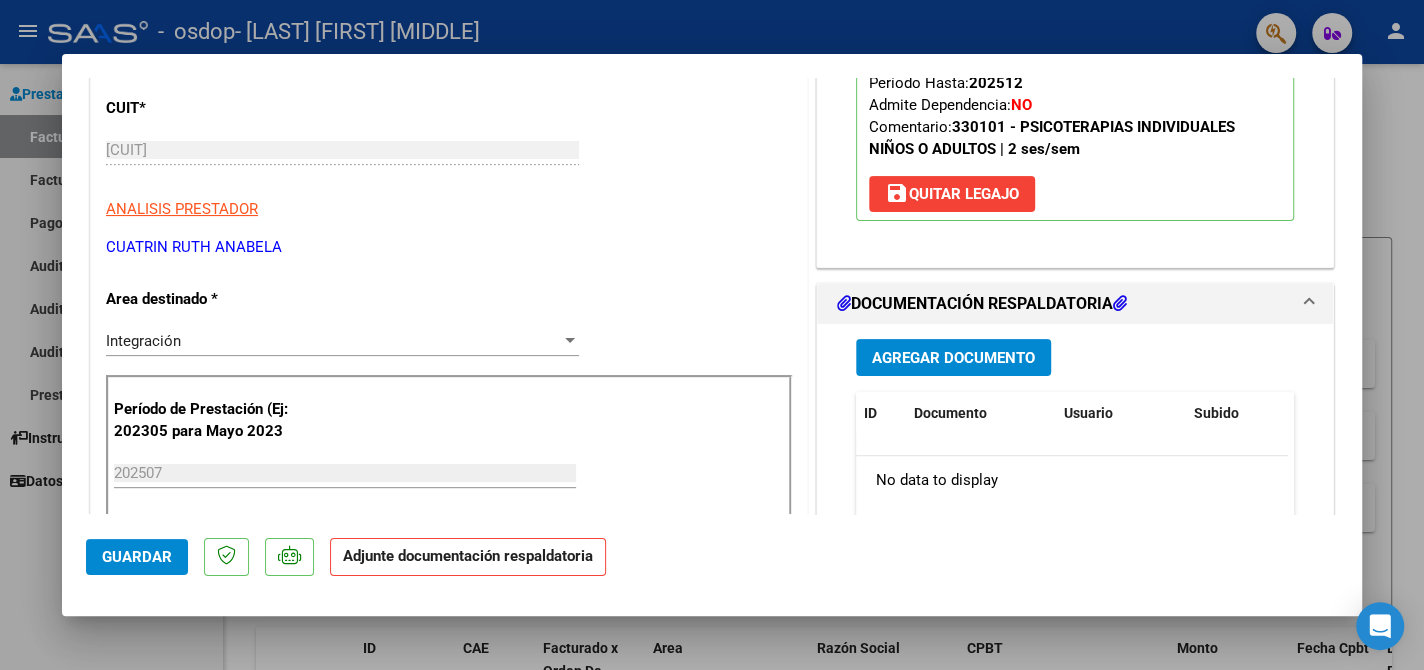click on "Agregar Documento" at bounding box center (953, 358) 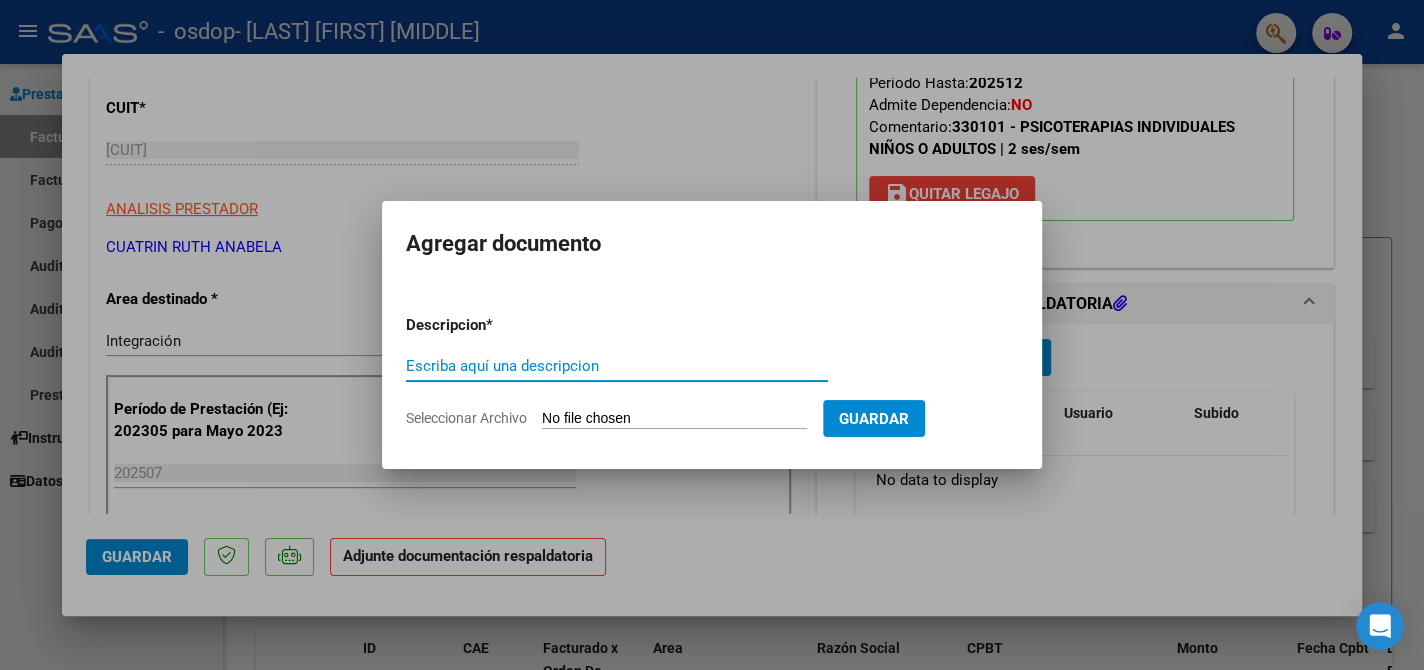 click on "Escriba aquí una descripcion" at bounding box center (617, 366) 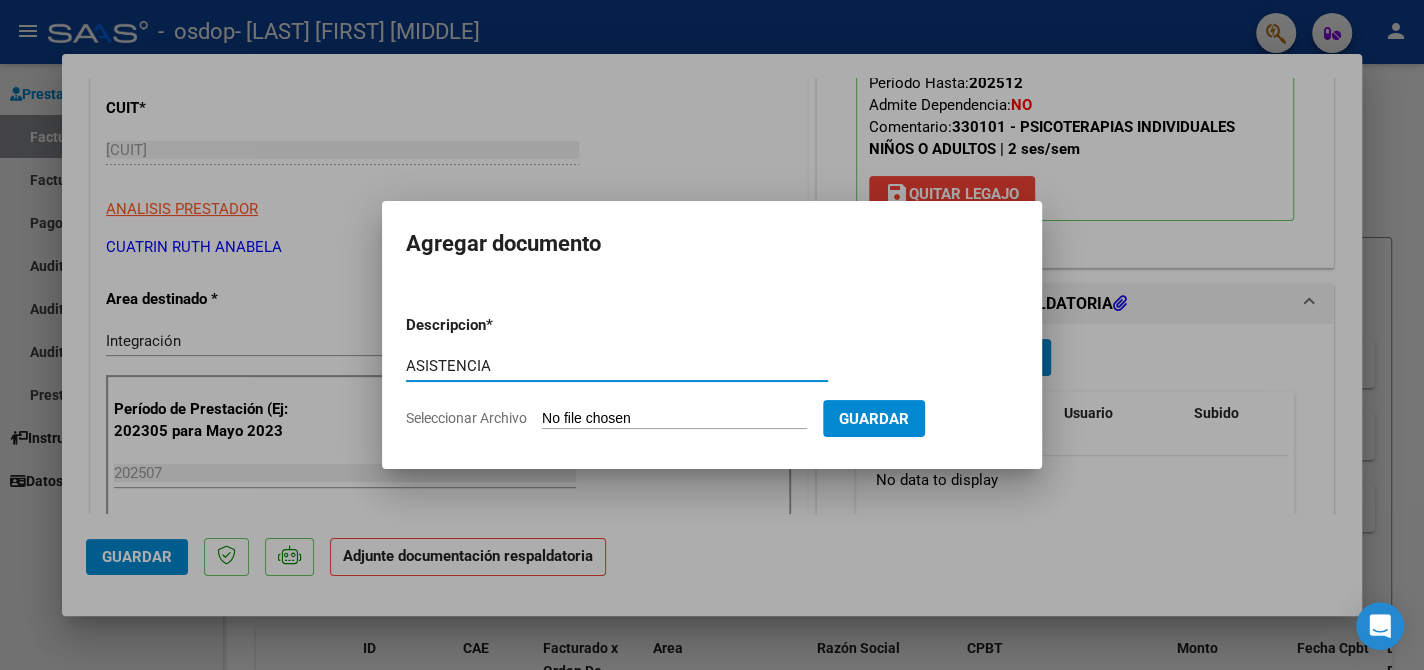 type on "ASISTENCIA" 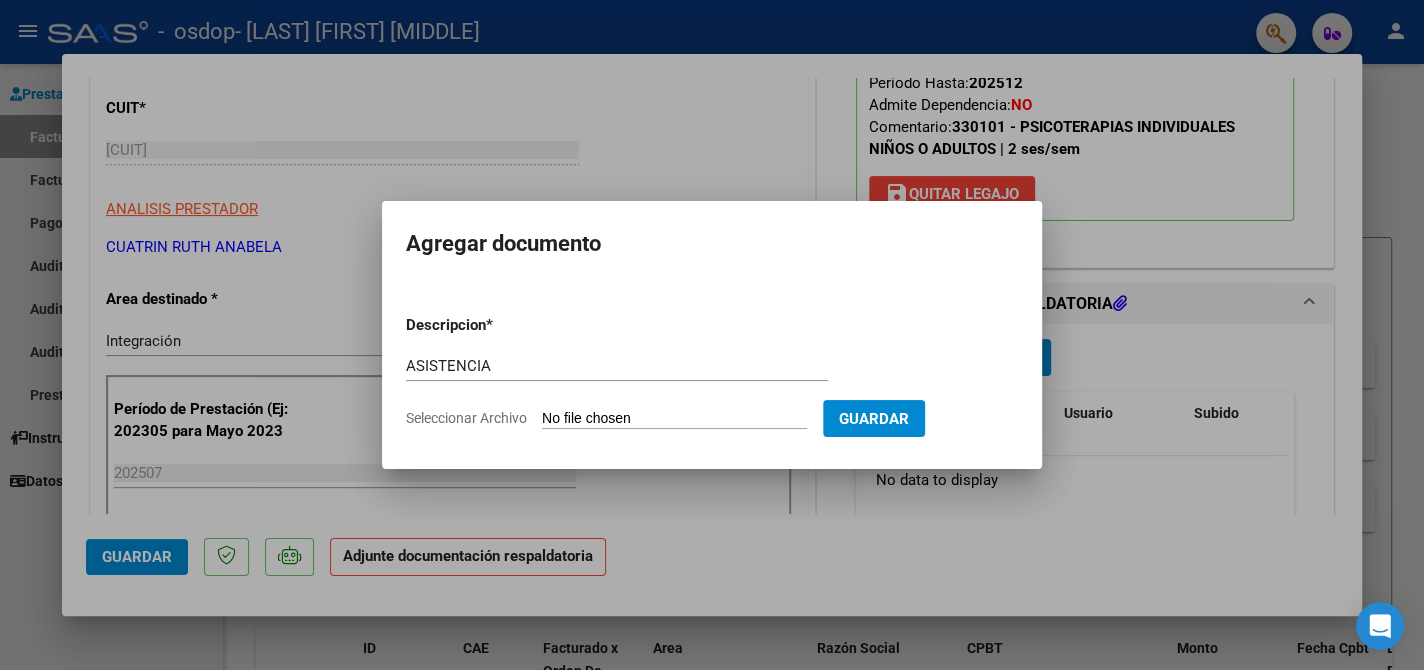 click on "Seleccionar Archivo" at bounding box center (674, 419) 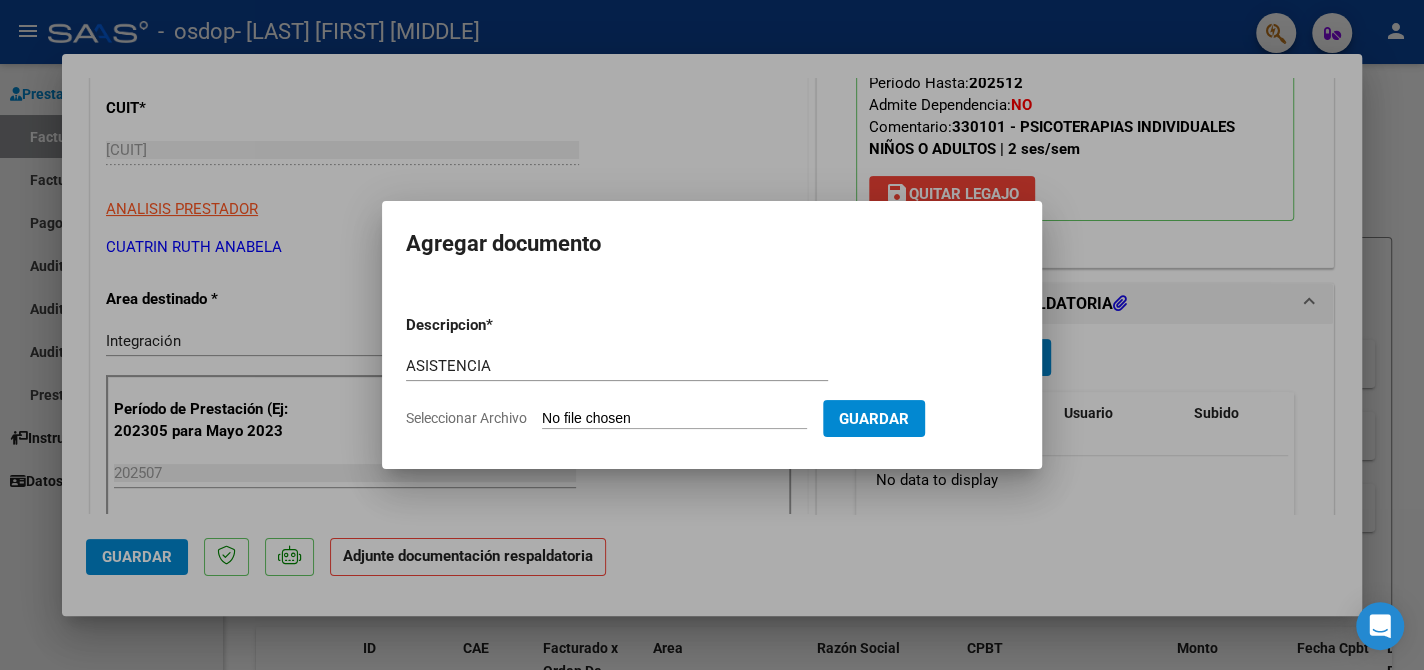 type on "C:\fakepath\osdop asistencia julio 25.pdf" 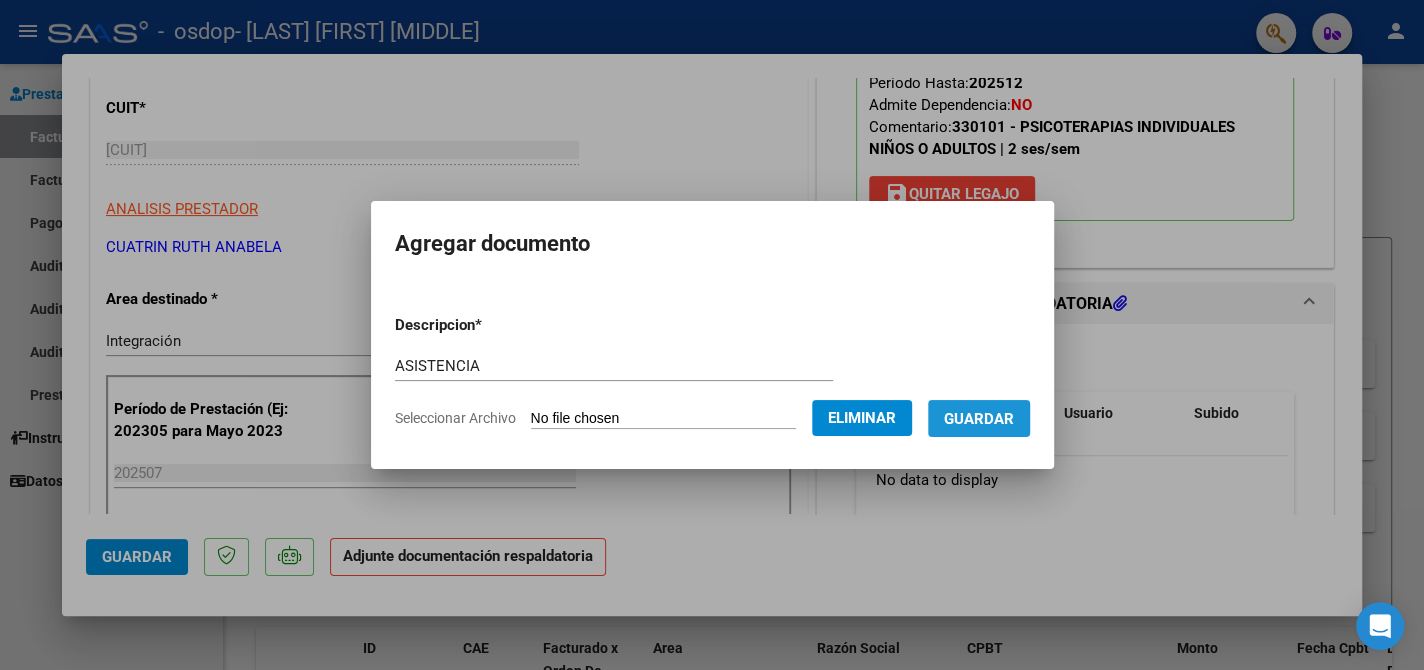 click on "Guardar" at bounding box center (979, 419) 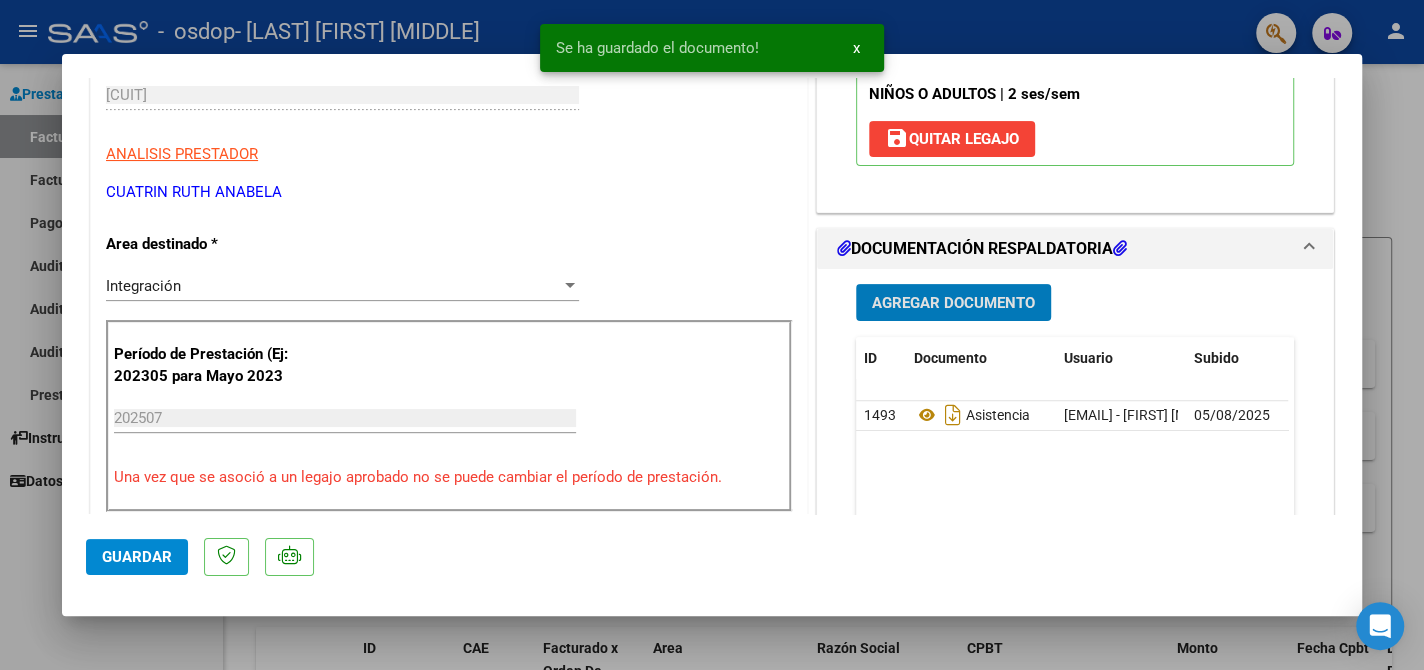 scroll, scrollTop: 400, scrollLeft: 0, axis: vertical 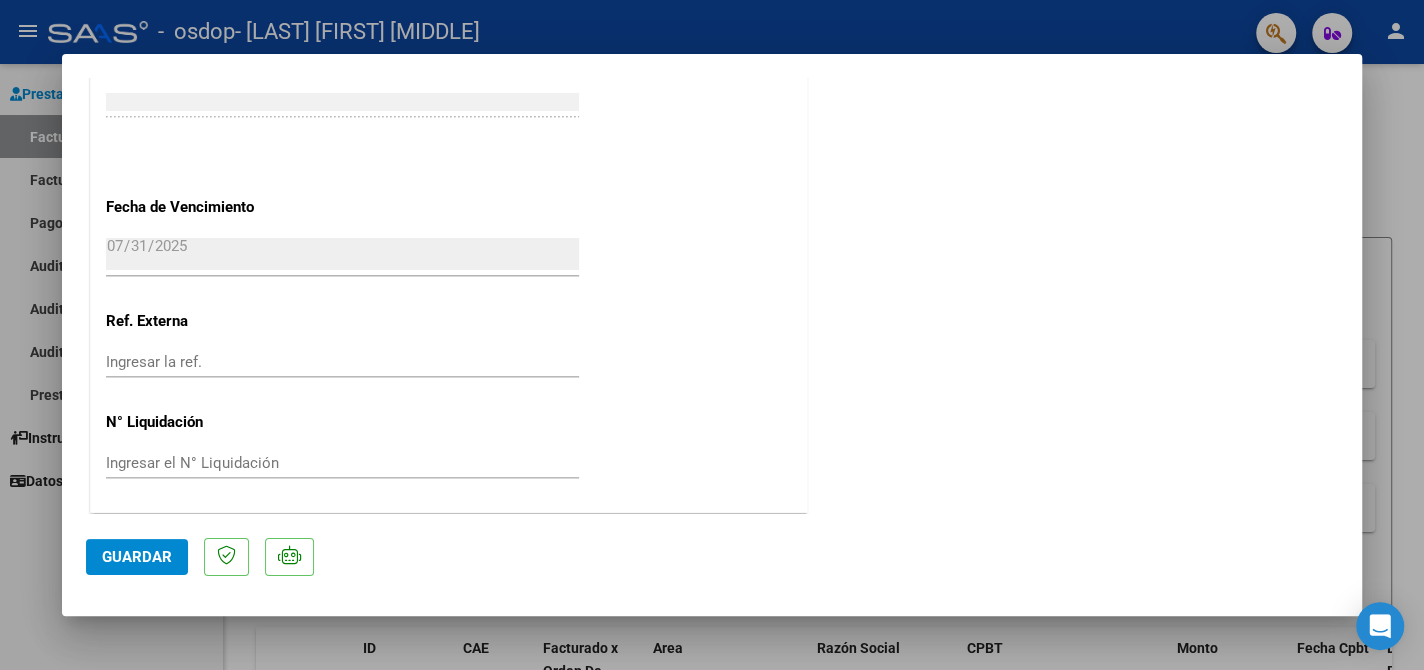 click at bounding box center [712, 335] 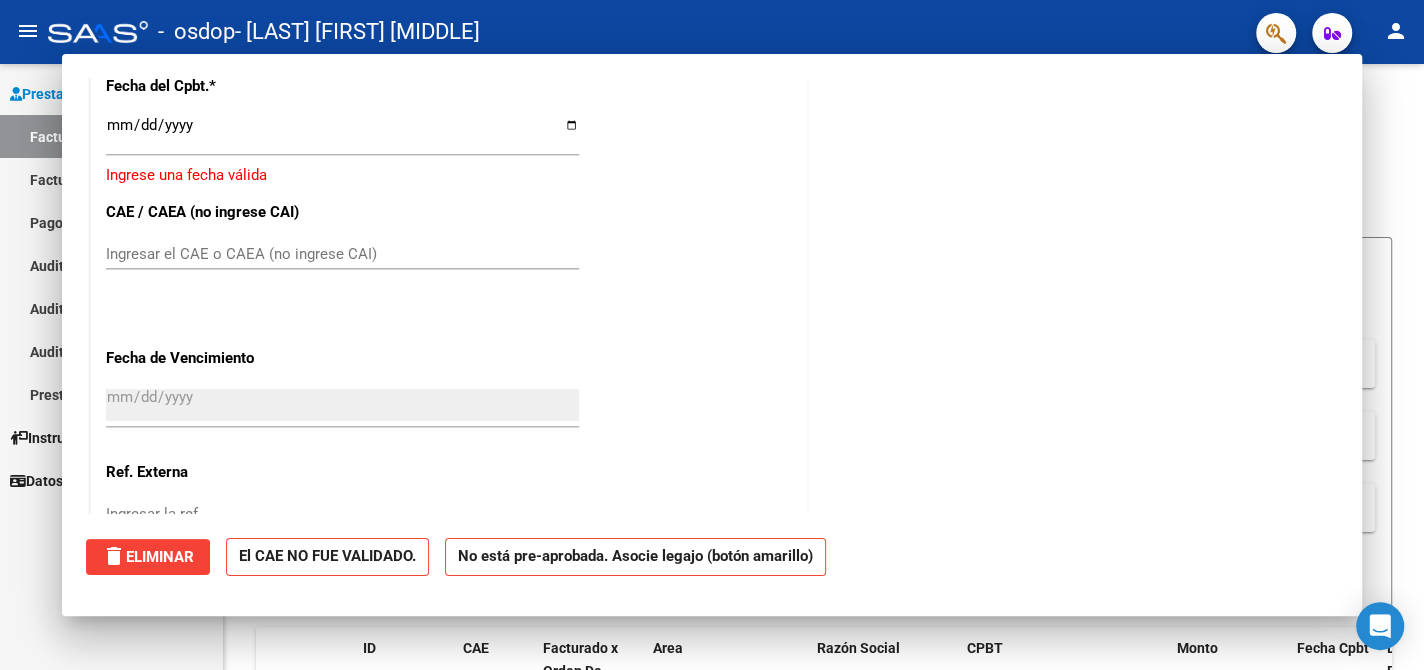 scroll, scrollTop: 1291, scrollLeft: 0, axis: vertical 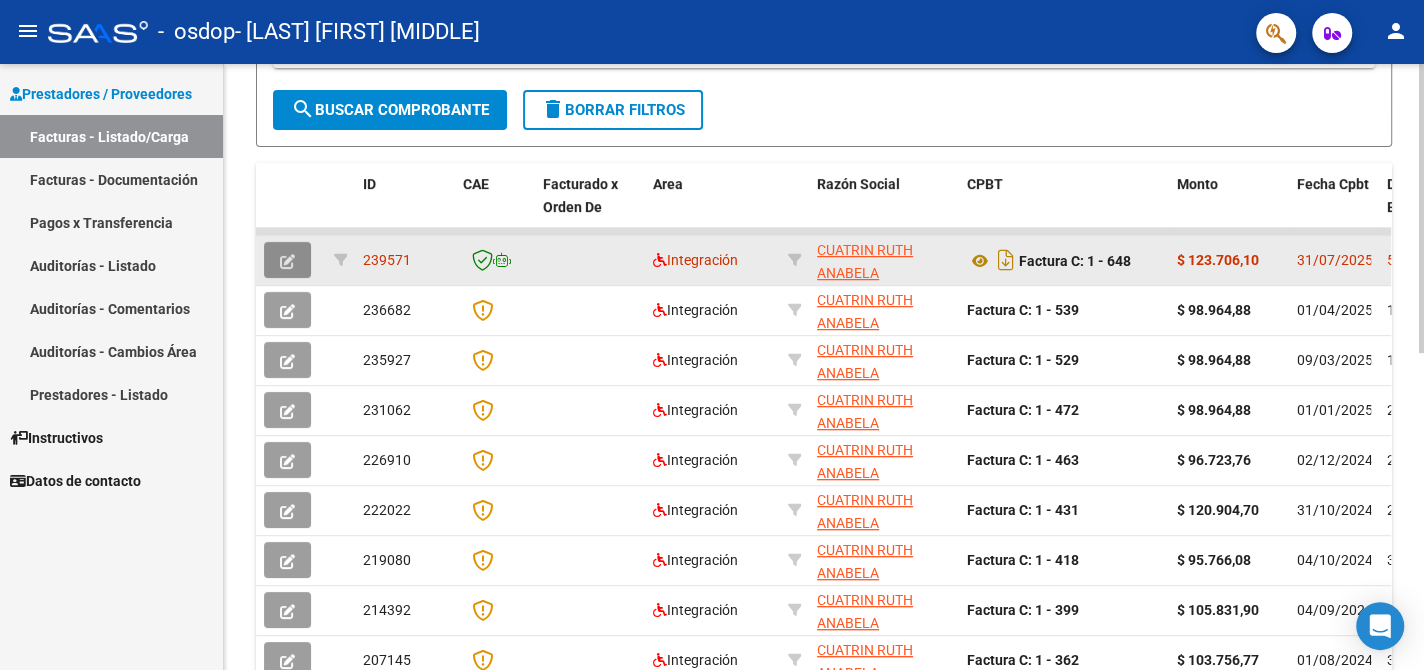 click 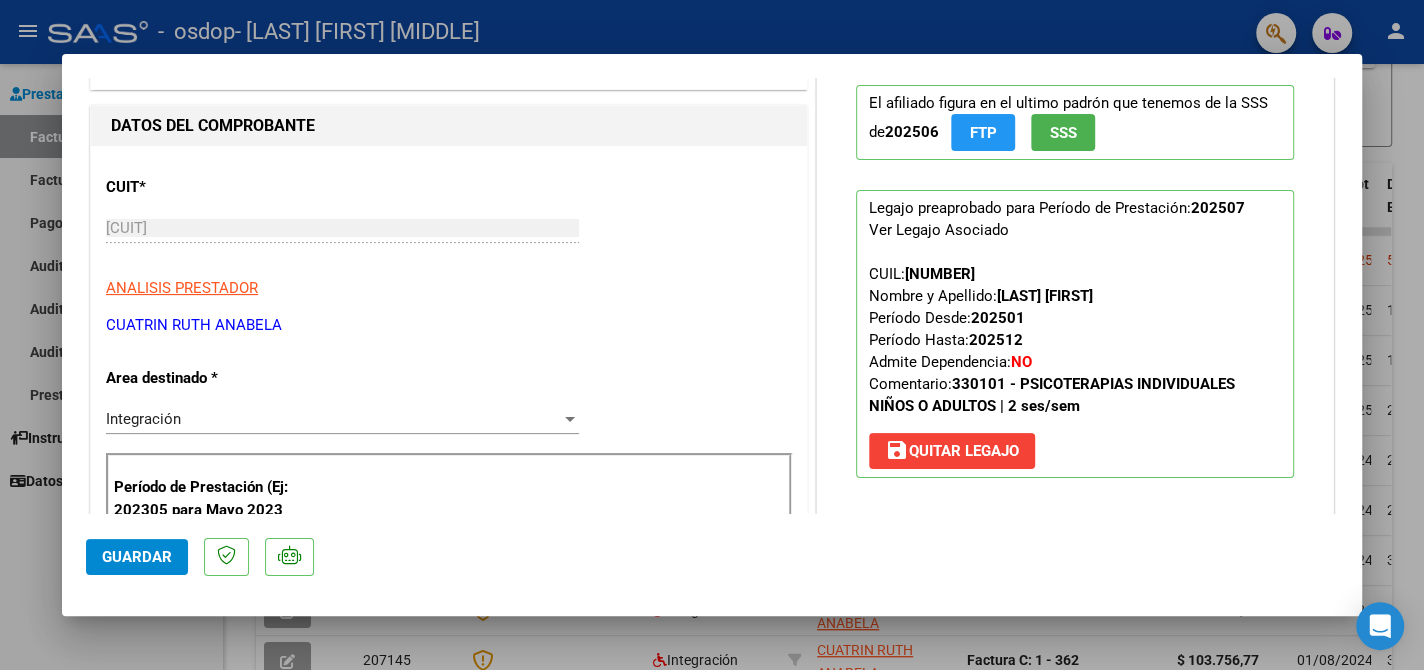 scroll, scrollTop: 100, scrollLeft: 0, axis: vertical 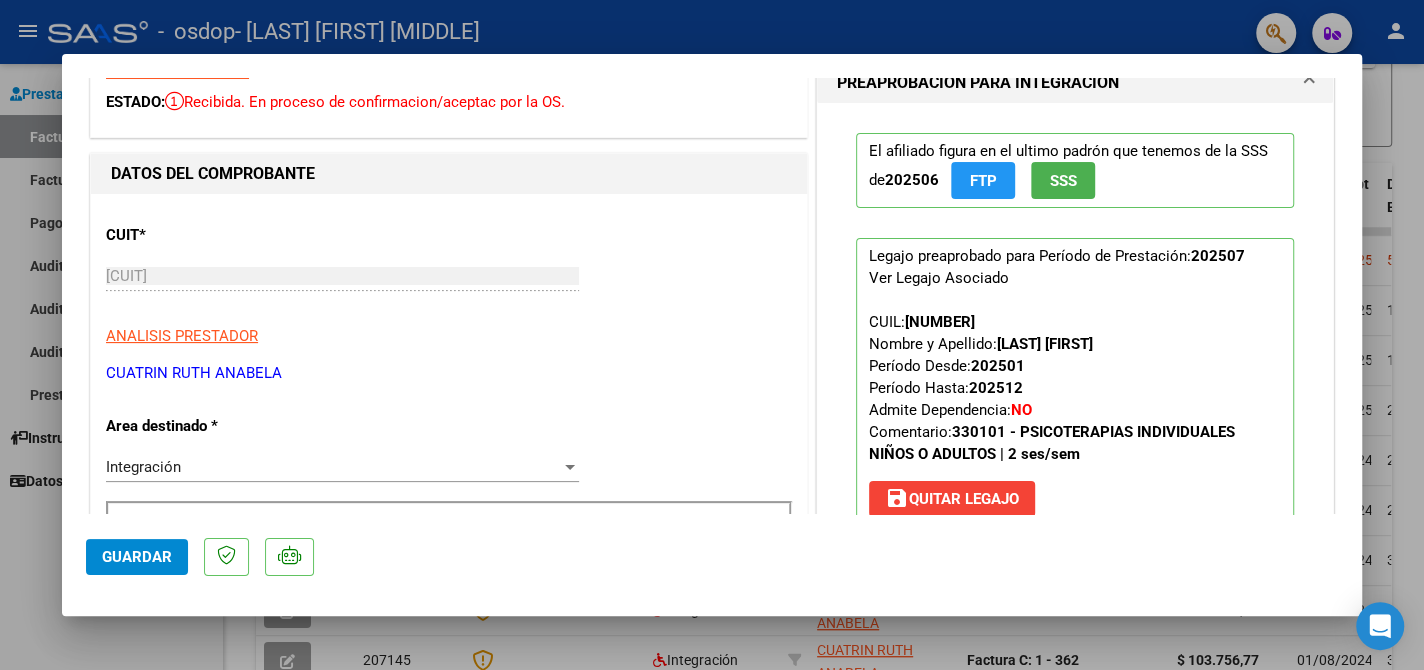 click on "save  Quitar Legajo" at bounding box center [952, 499] 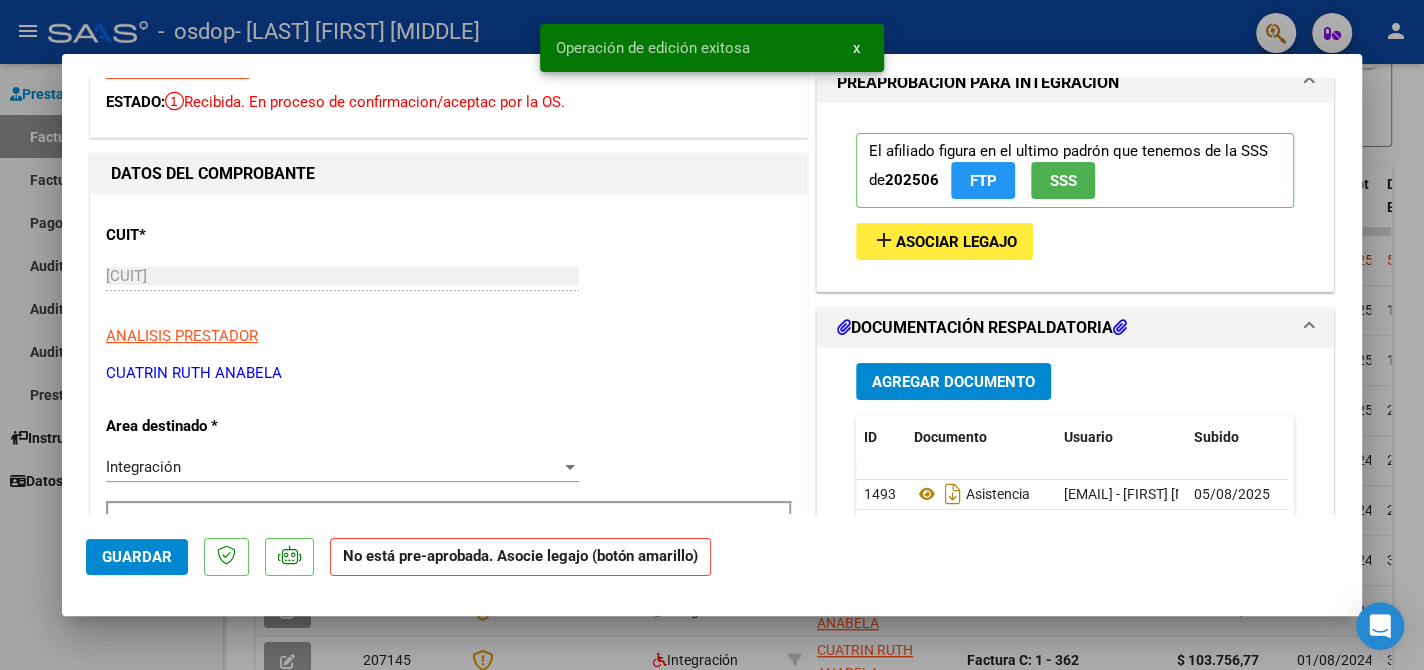 scroll, scrollTop: 300, scrollLeft: 0, axis: vertical 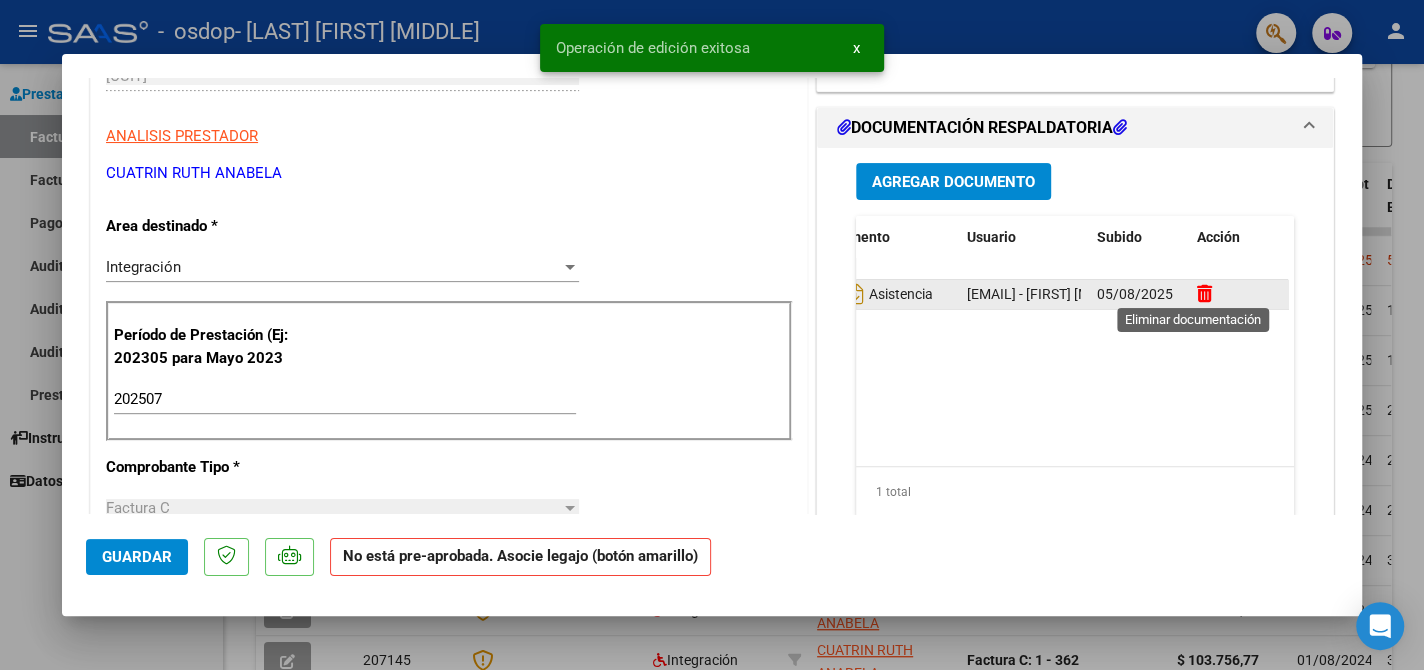 click 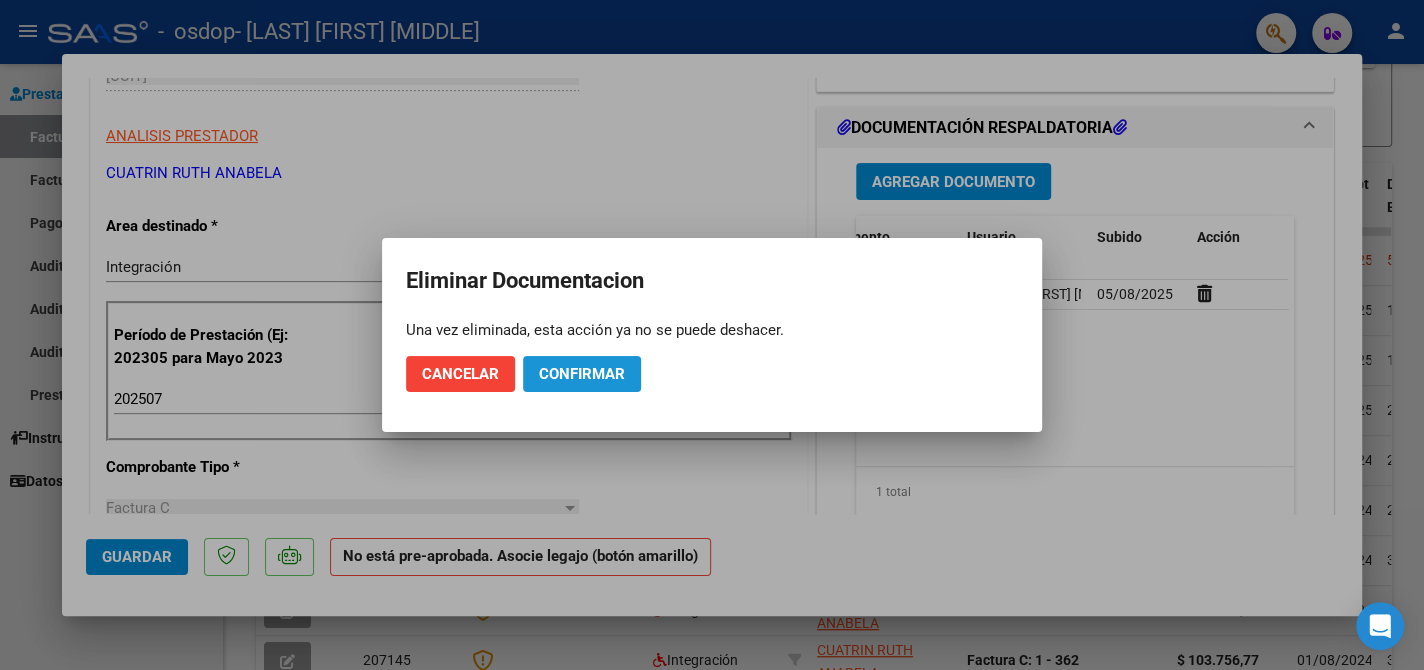click on "Confirmar" 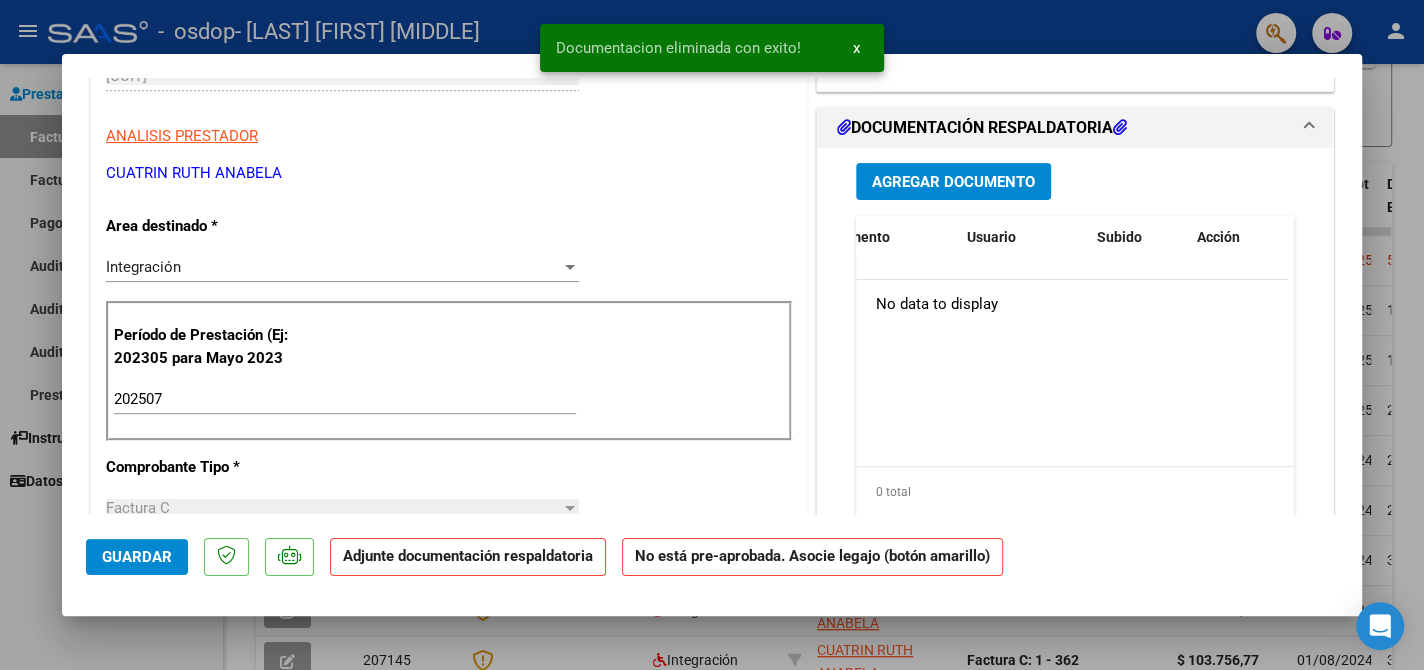 scroll, scrollTop: 0, scrollLeft: 0, axis: both 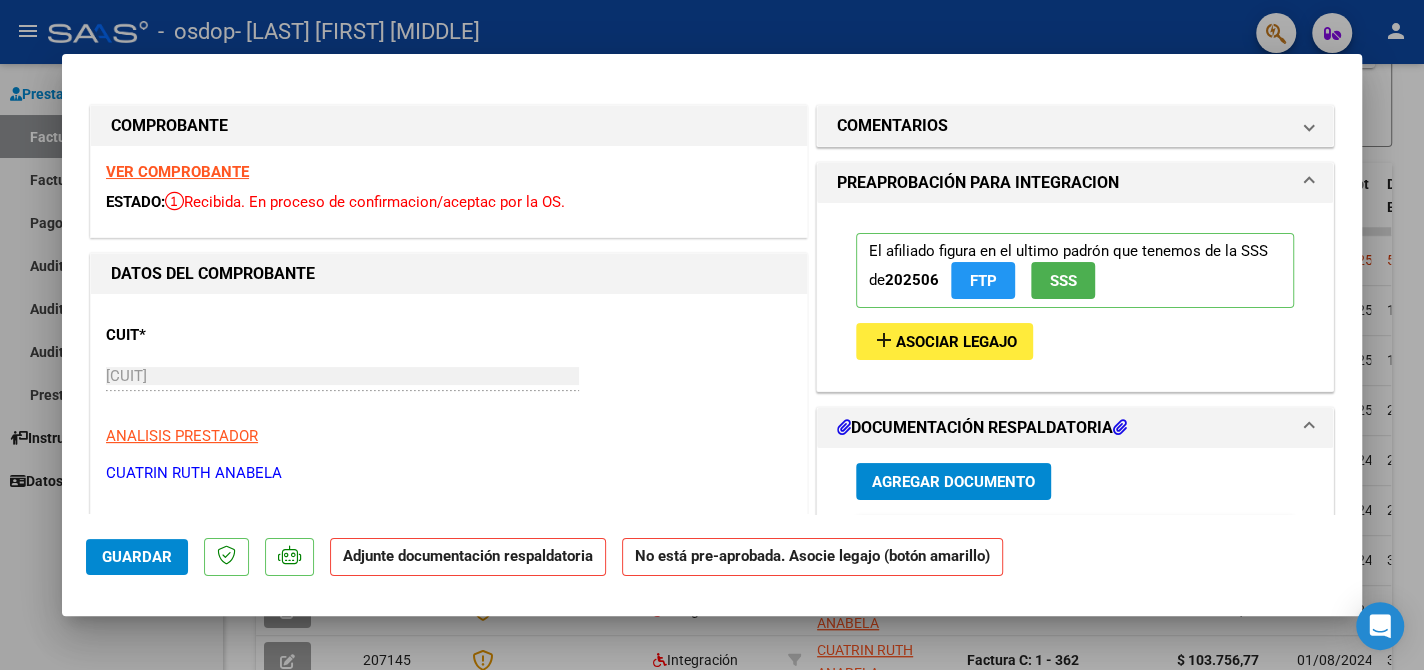 click at bounding box center [712, 335] 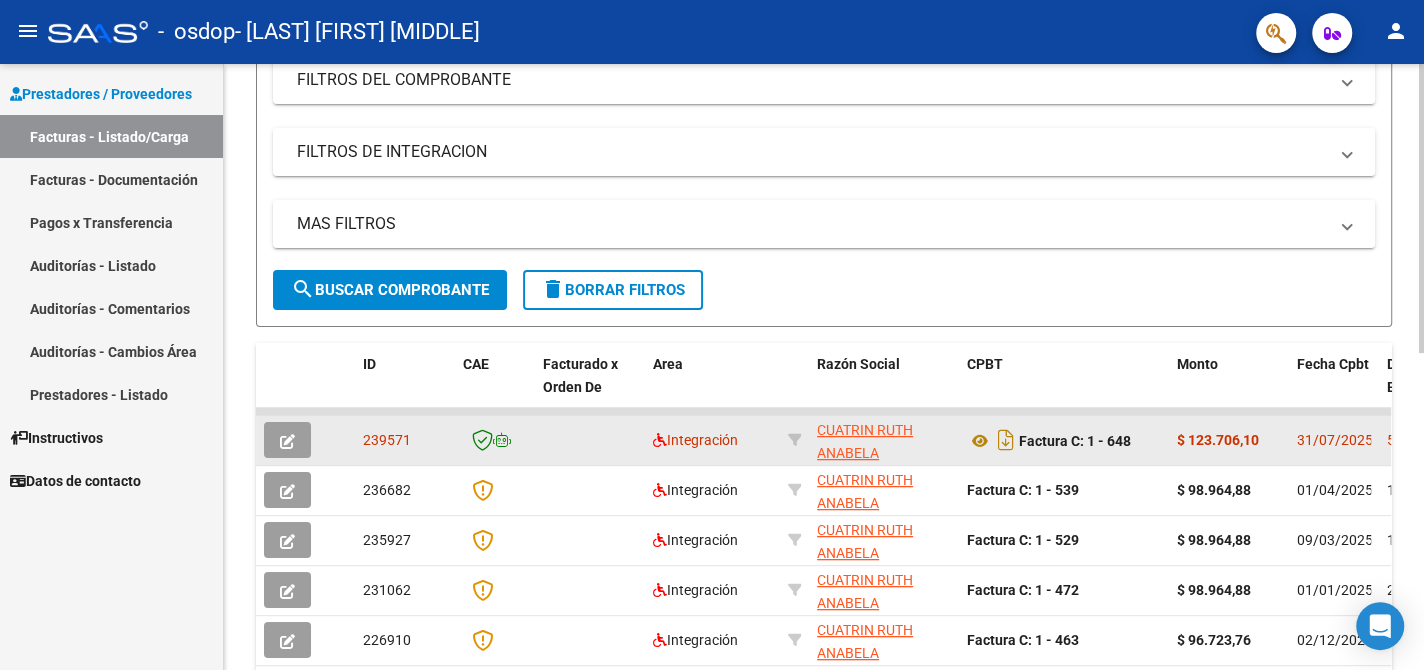 scroll, scrollTop: 264, scrollLeft: 0, axis: vertical 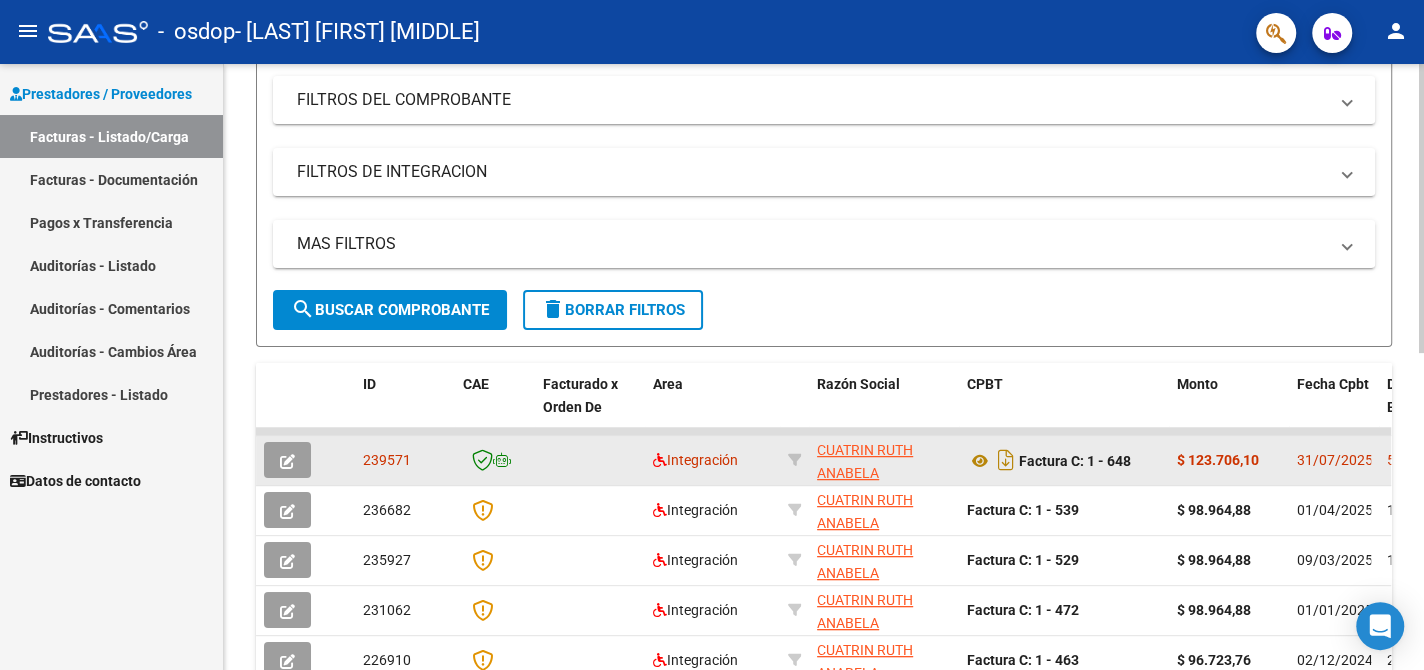 drag, startPoint x: 880, startPoint y: 441, endPoint x: 1021, endPoint y: 470, distance: 143.95139 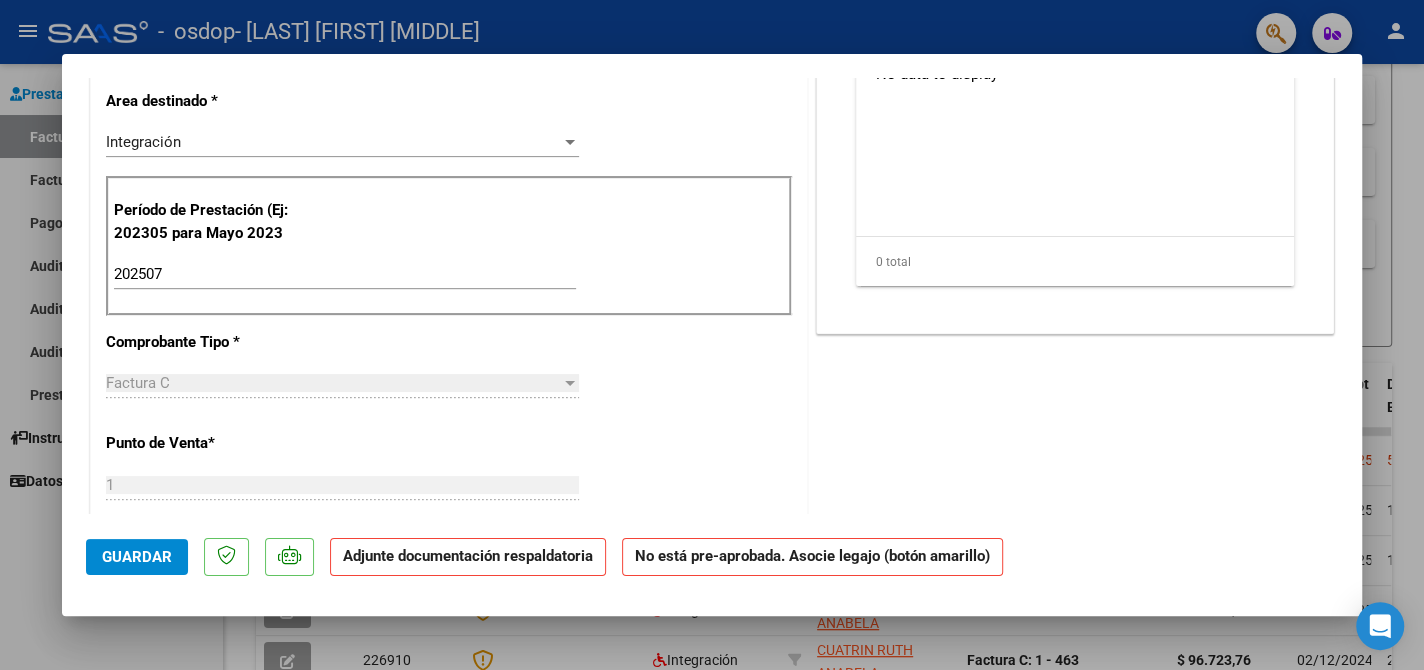 scroll, scrollTop: 0, scrollLeft: 0, axis: both 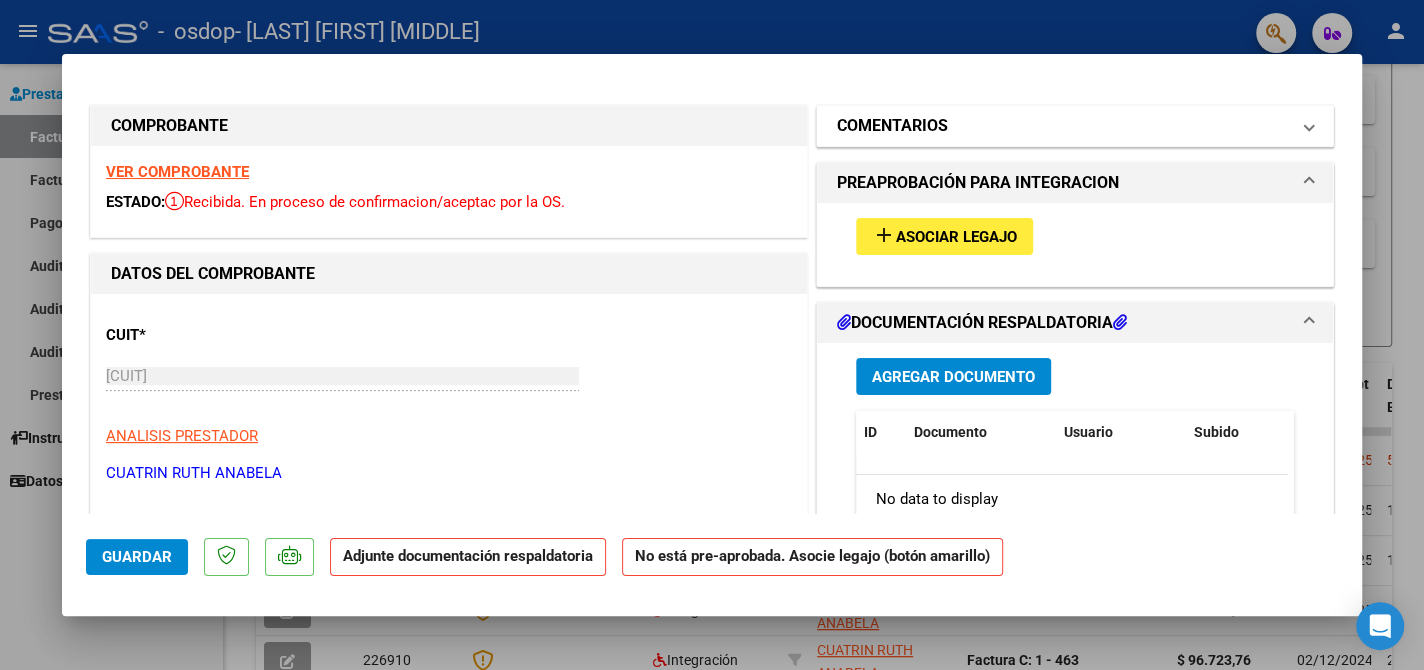 click on "COMENTARIOS" at bounding box center (1063, 126) 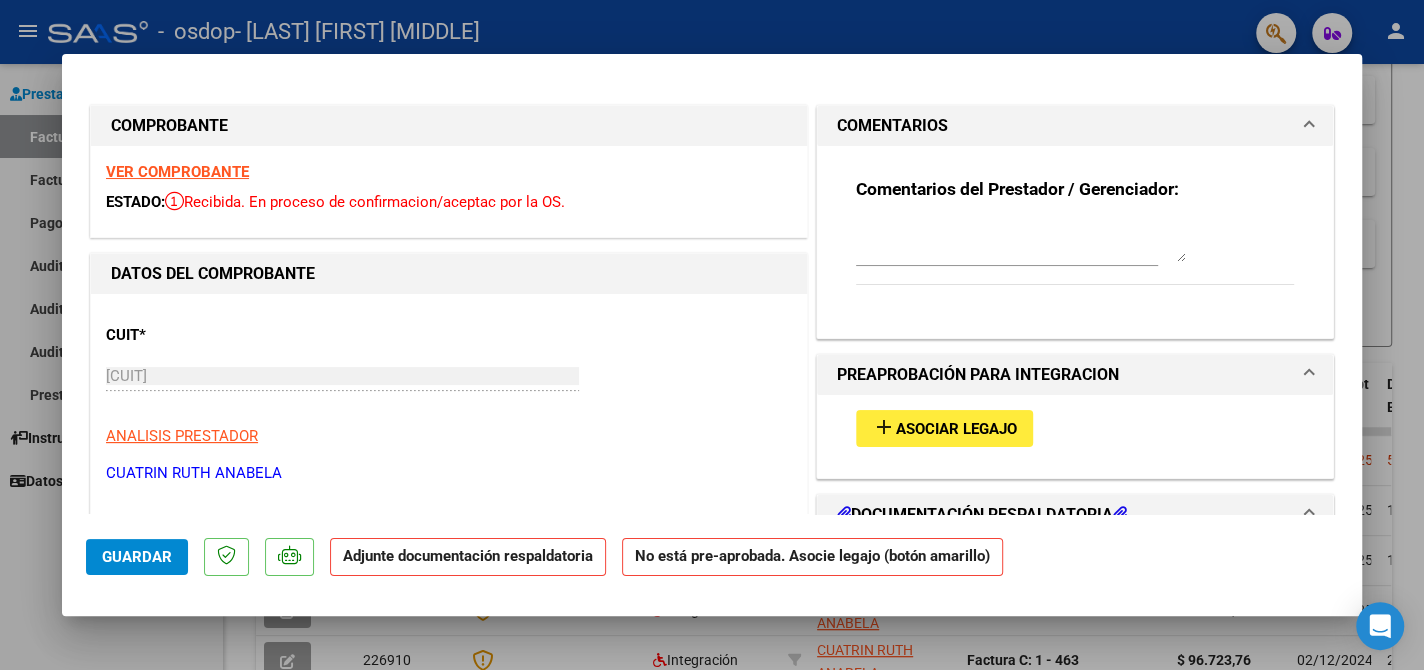 click on "COMENTARIOS" at bounding box center (1063, 126) 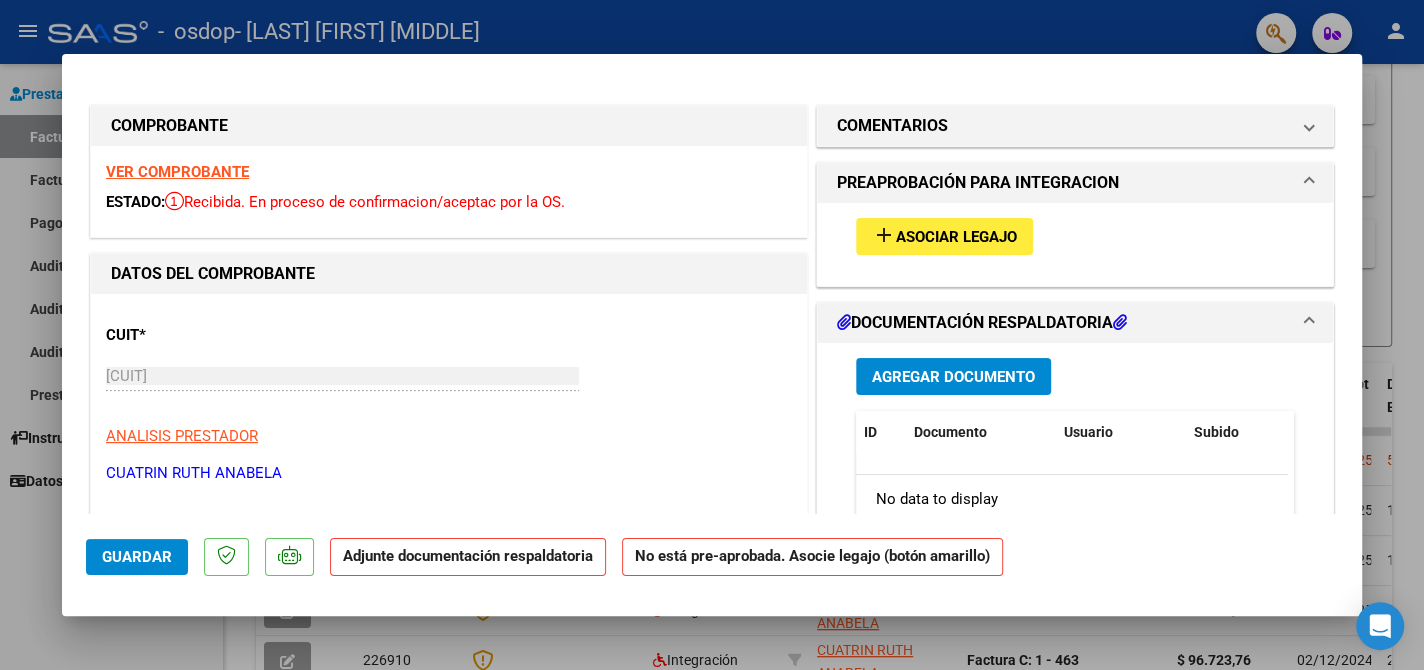 click on "VER COMPROBANTE" at bounding box center (177, 172) 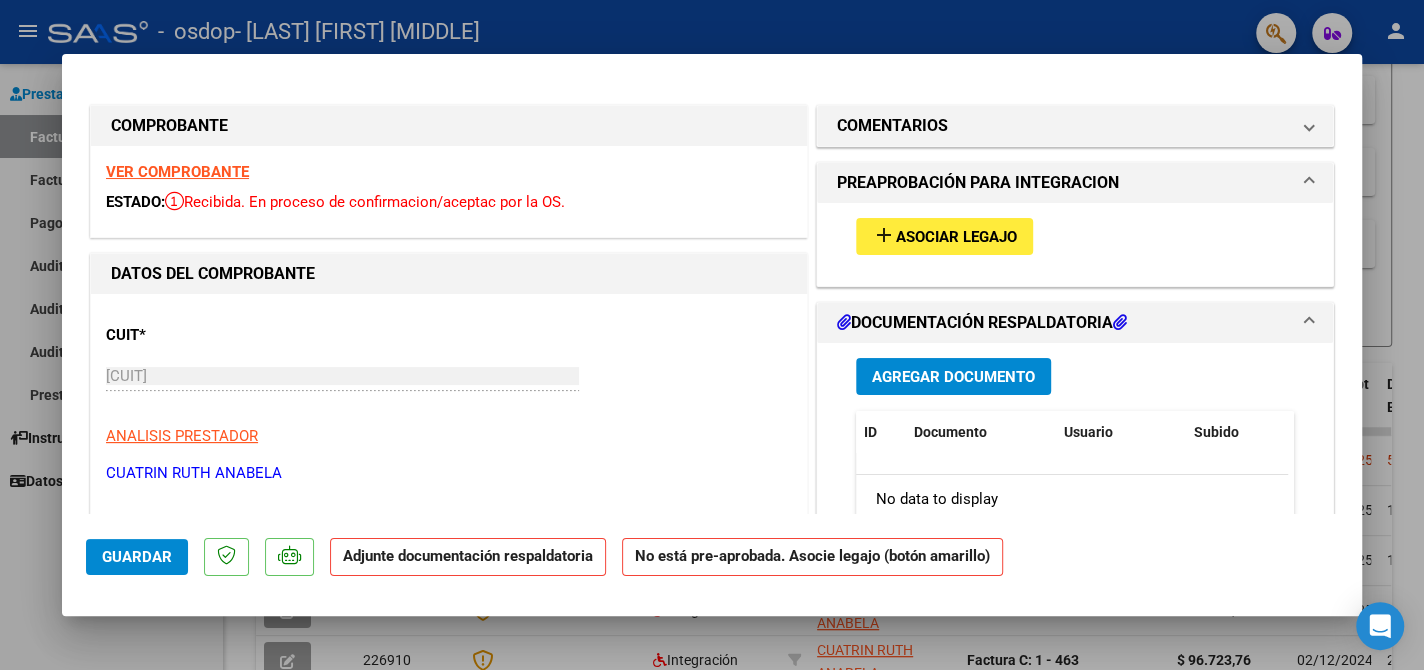 drag, startPoint x: 1033, startPoint y: 12, endPoint x: 977, endPoint y: 78, distance: 86.55634 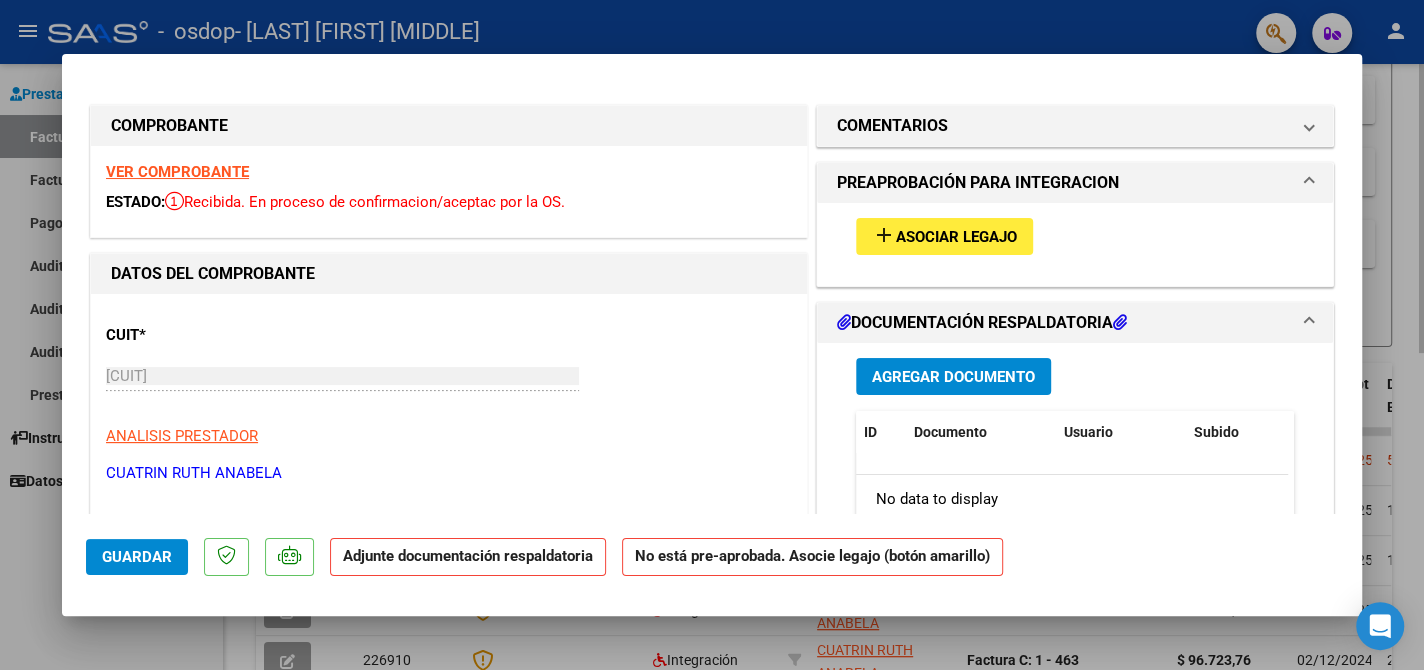 type 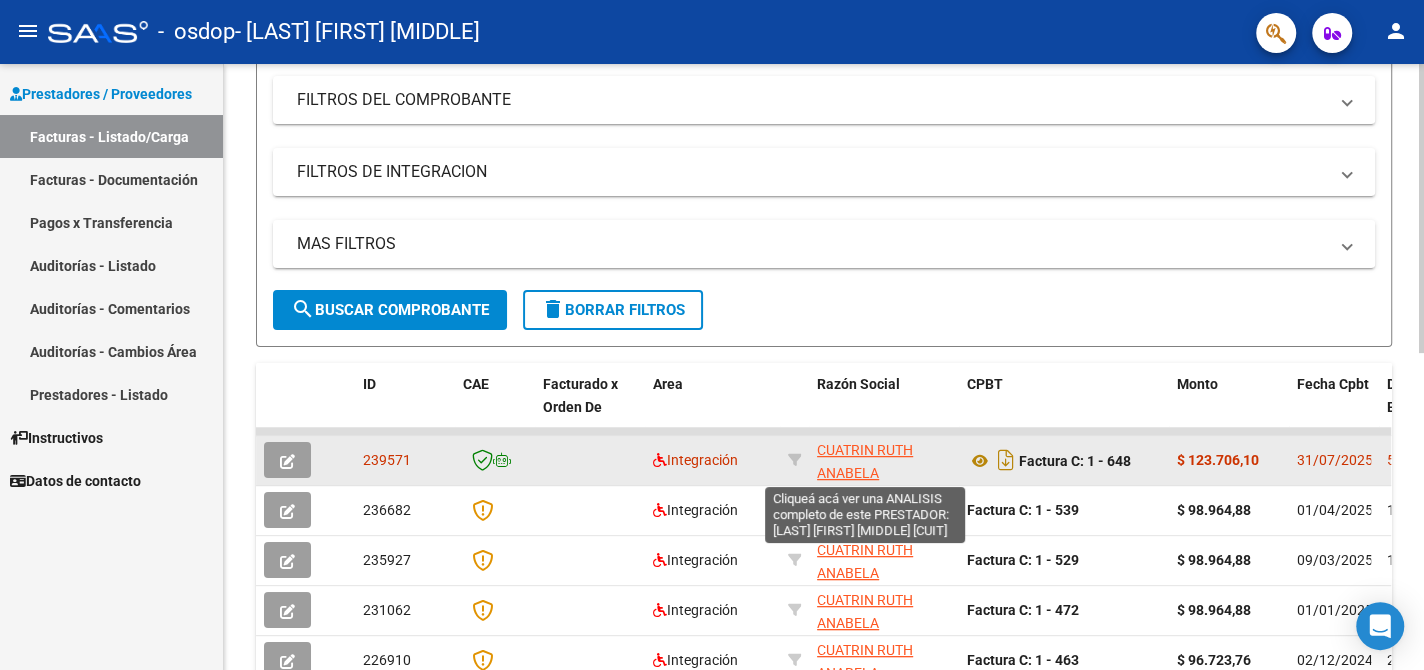 click on "CUATRIN RUTH ANABELA" 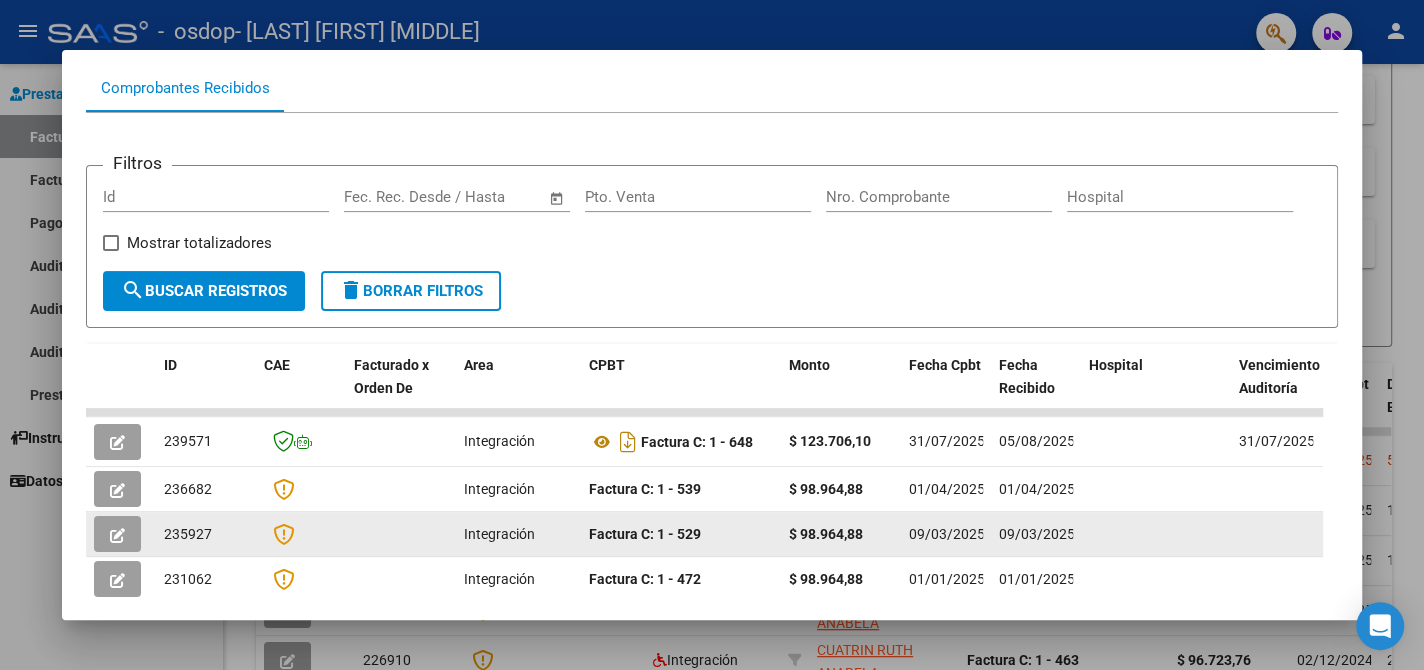scroll, scrollTop: 0, scrollLeft: 0, axis: both 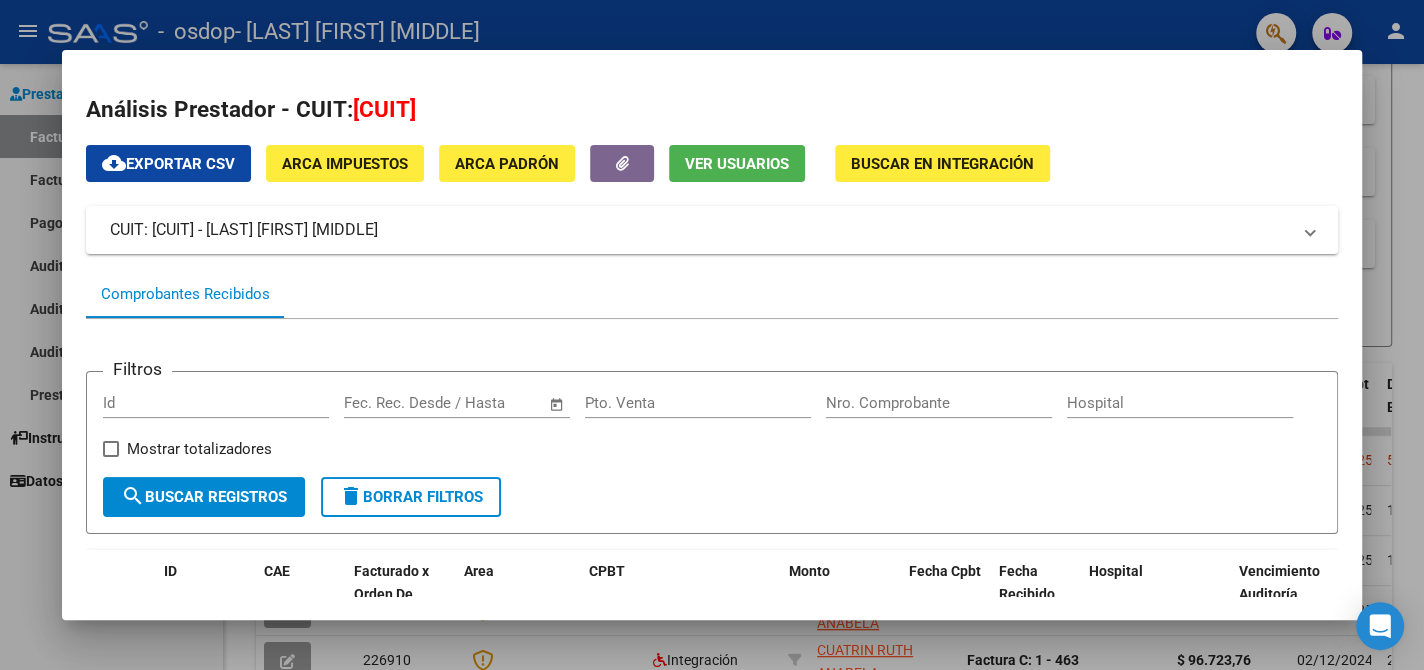 click at bounding box center (712, 335) 